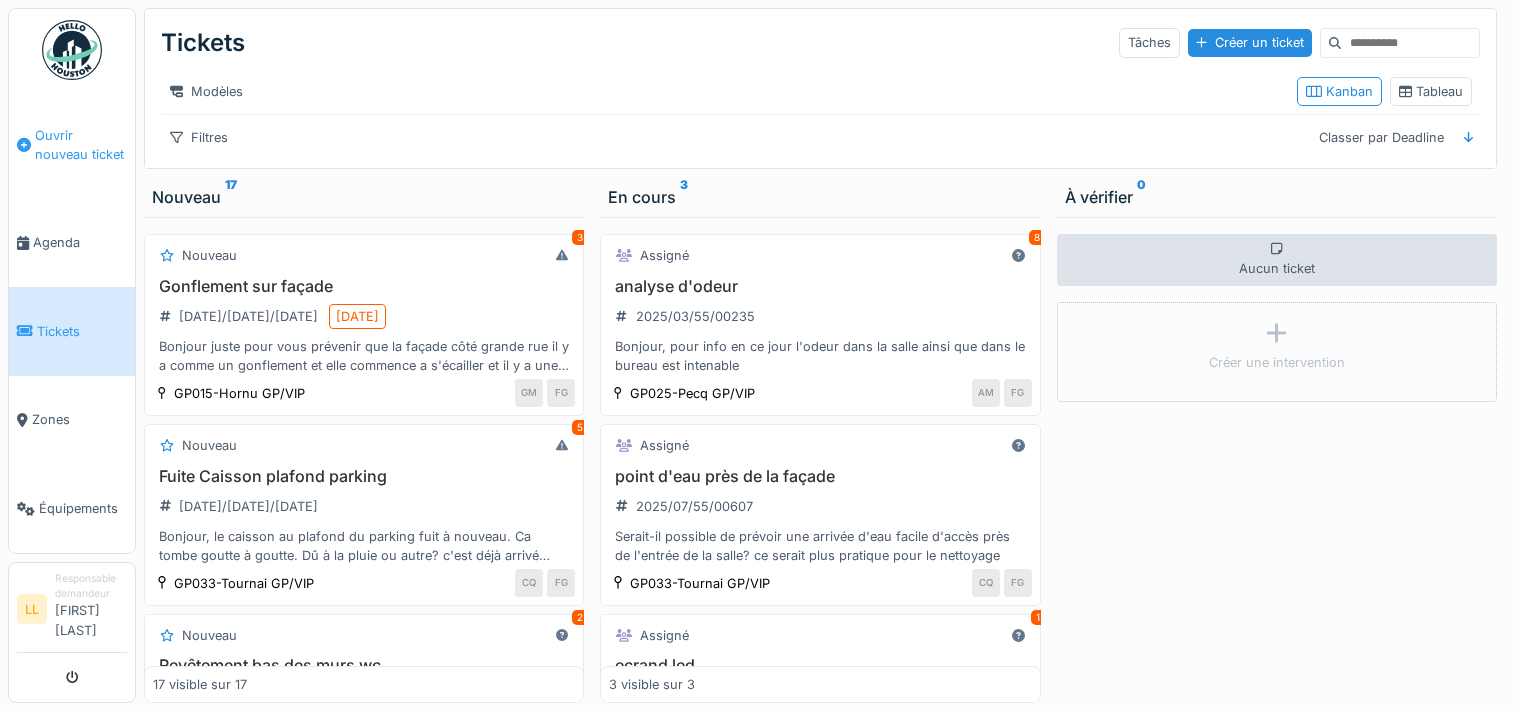 scroll, scrollTop: 0, scrollLeft: 0, axis: both 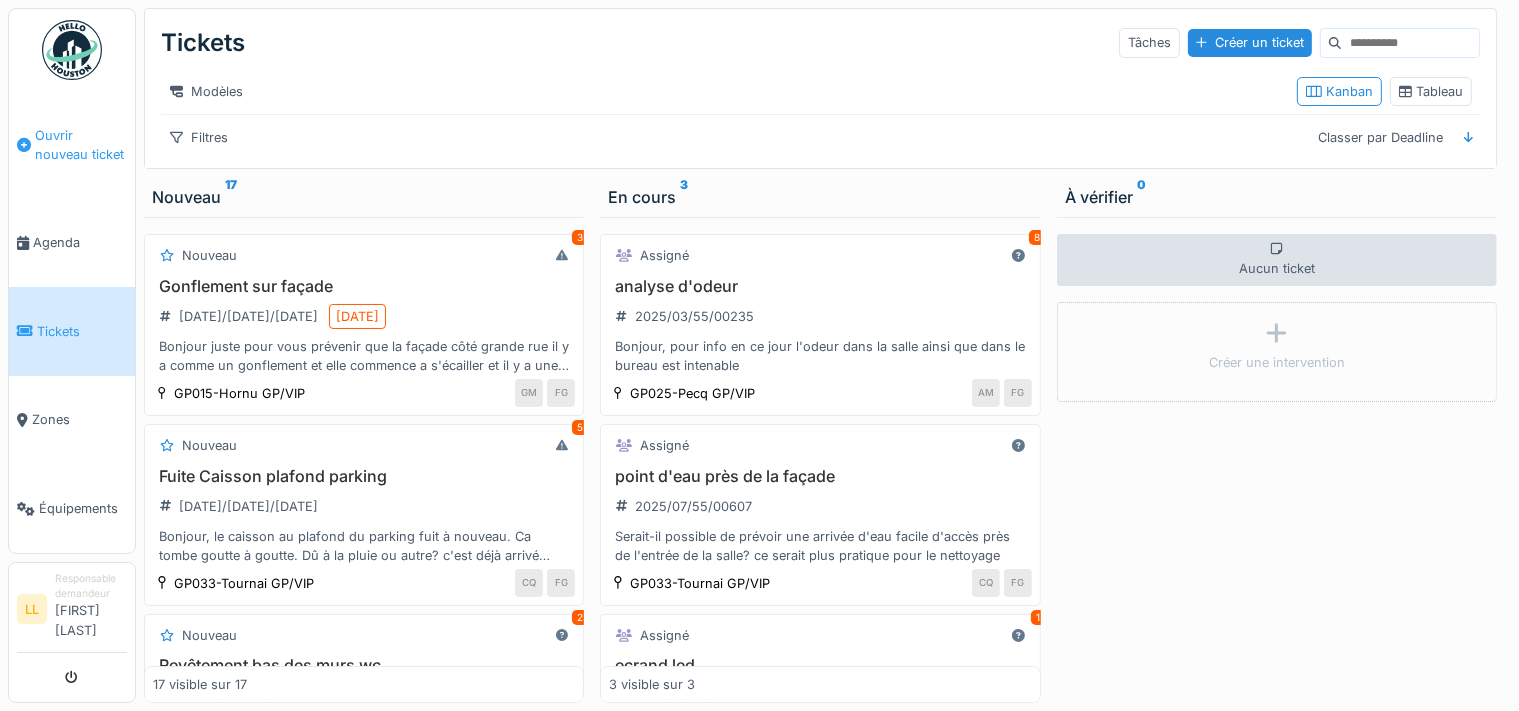 click on "Ouvrir nouveau ticket" at bounding box center [81, 145] 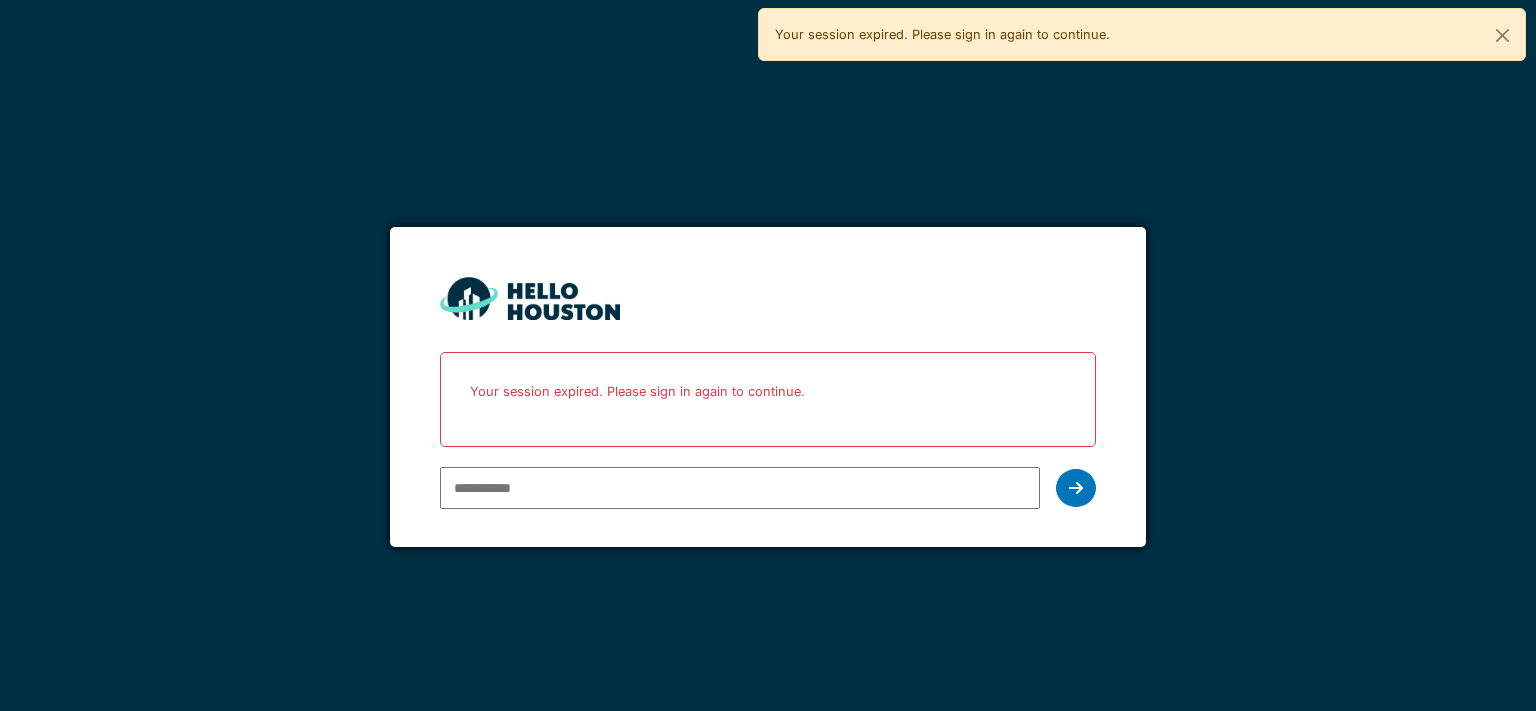 scroll, scrollTop: 0, scrollLeft: 0, axis: both 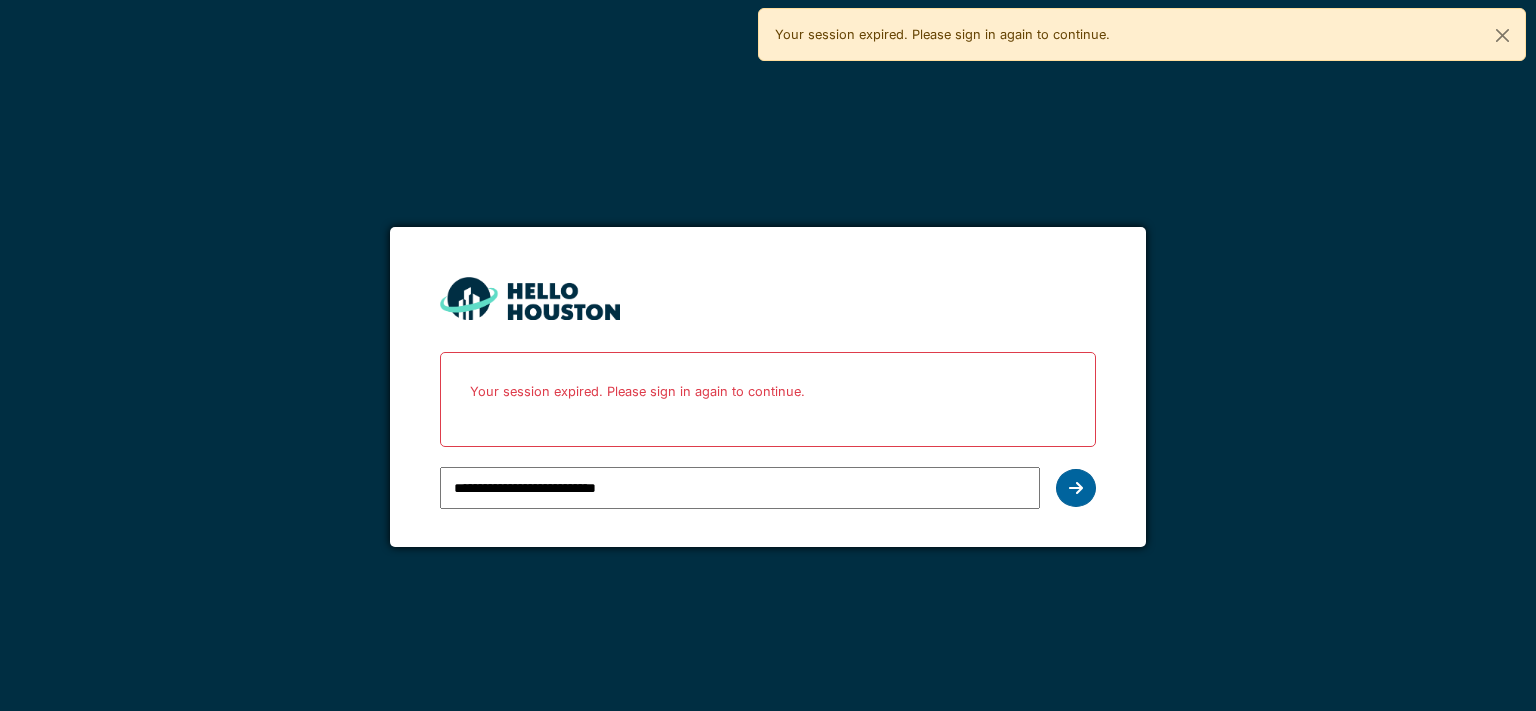 type on "**********" 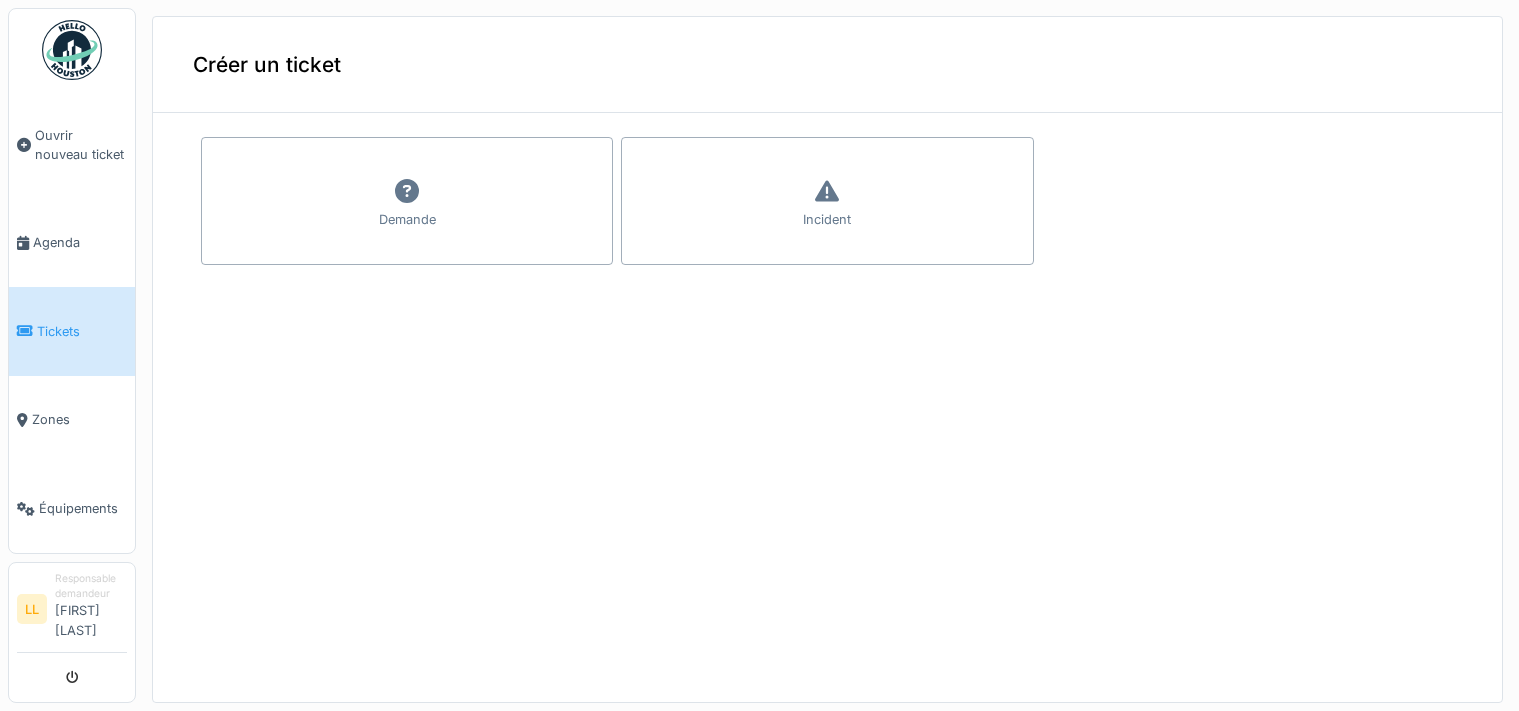 scroll, scrollTop: 0, scrollLeft: 0, axis: both 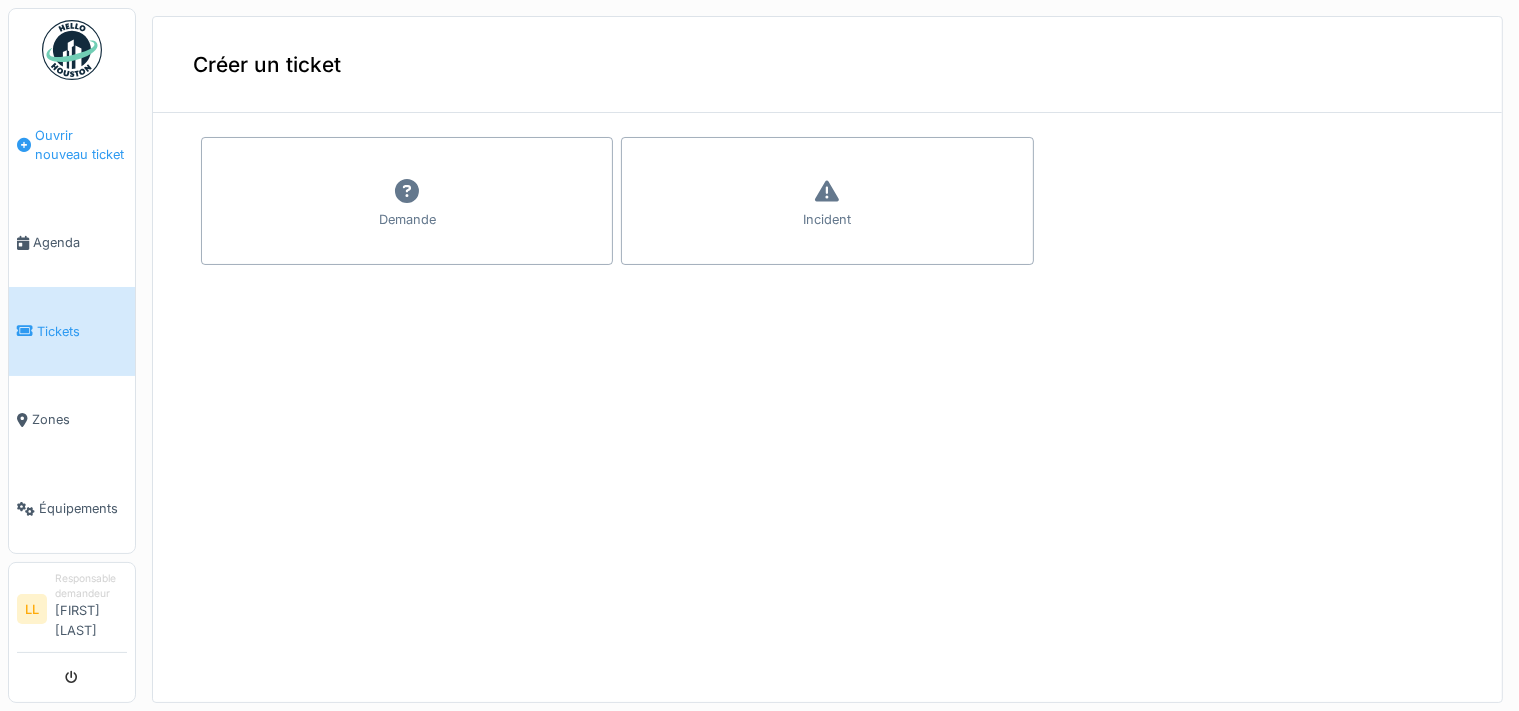 click on "Ouvrir nouveau ticket" at bounding box center [81, 145] 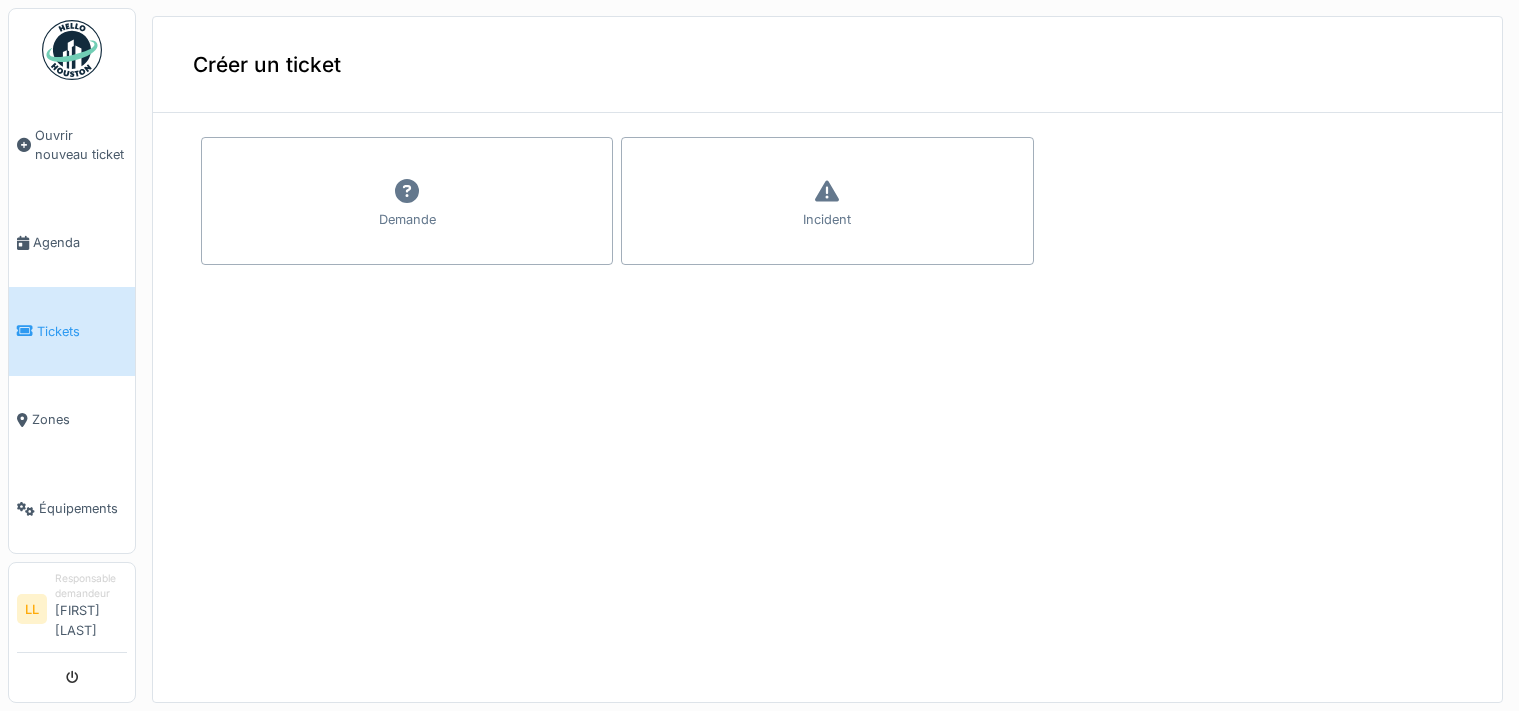 scroll, scrollTop: 0, scrollLeft: 0, axis: both 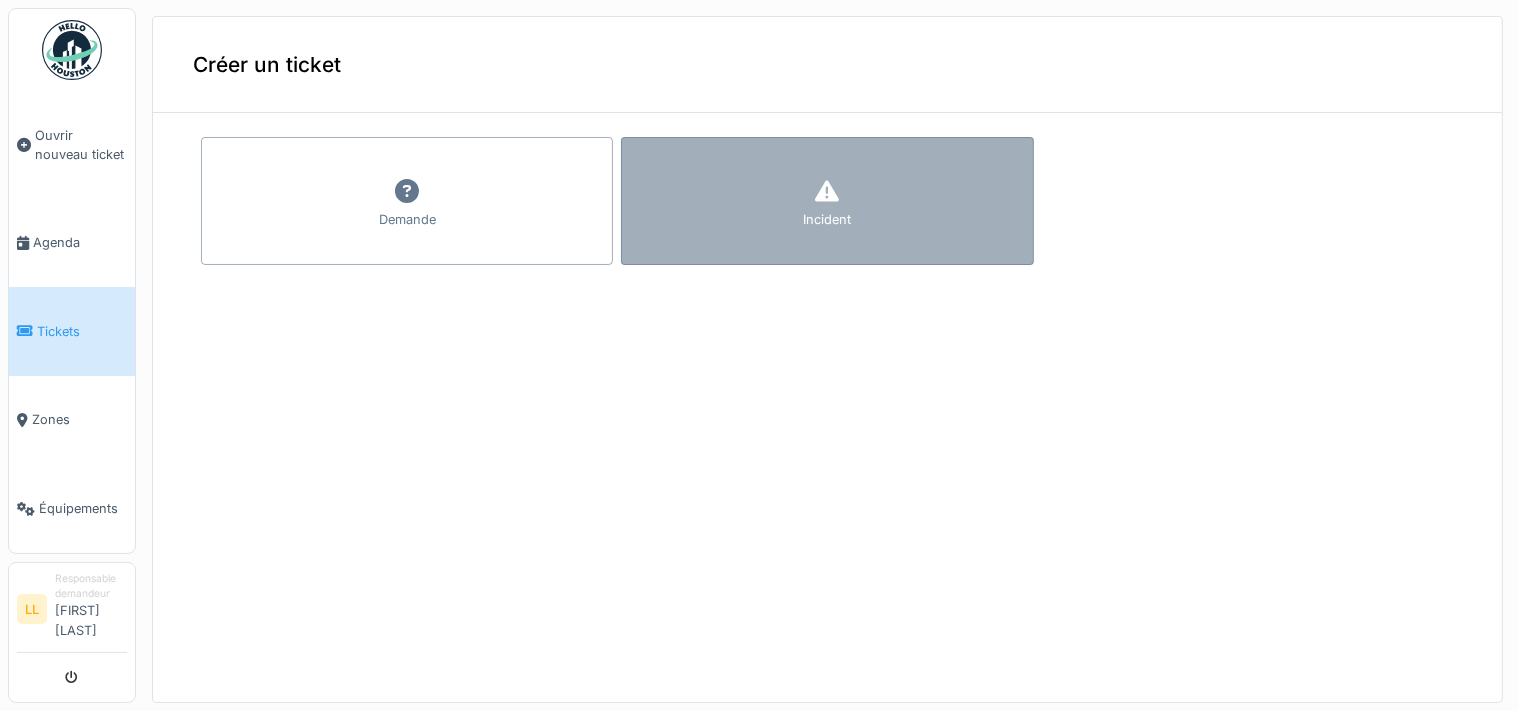 click on "Incident" at bounding box center (827, 201) 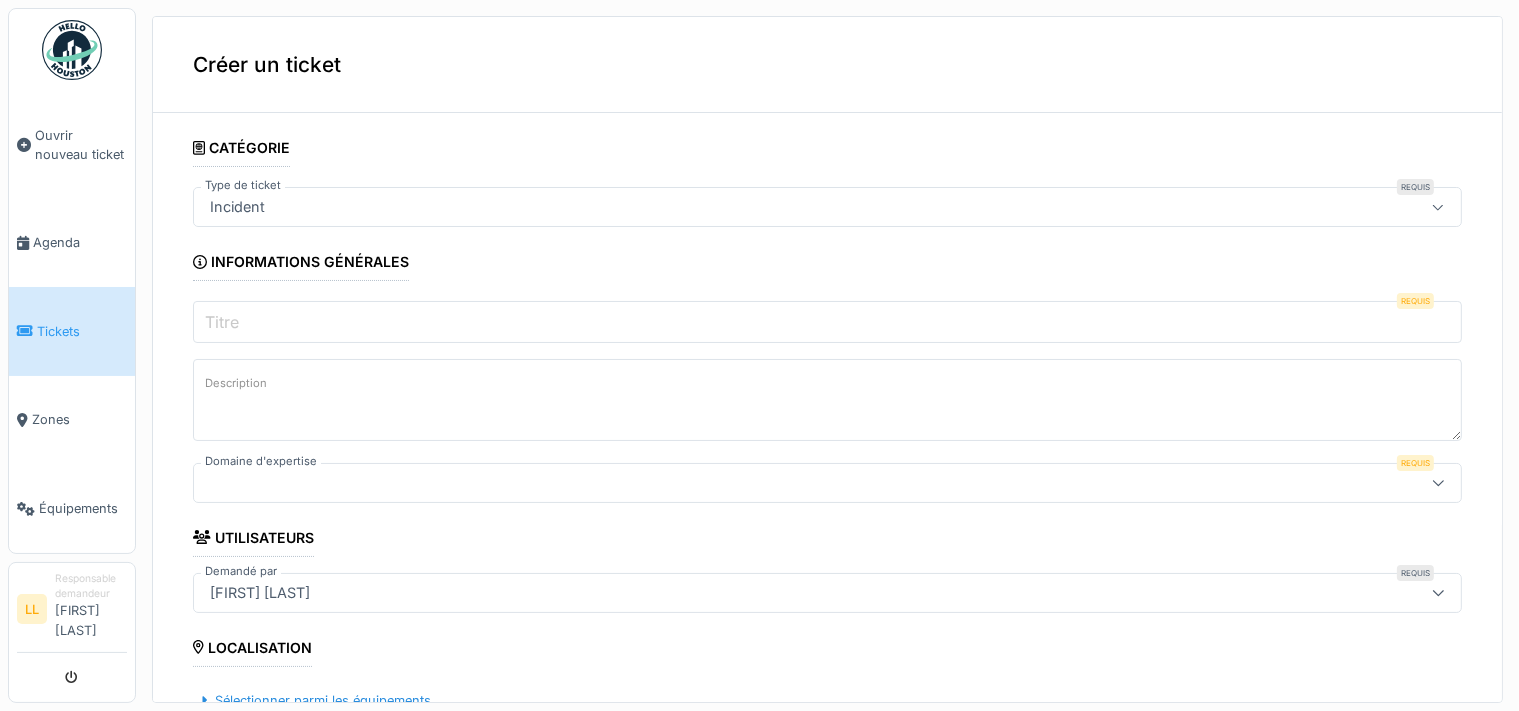 click on "Titre" at bounding box center (827, 322) 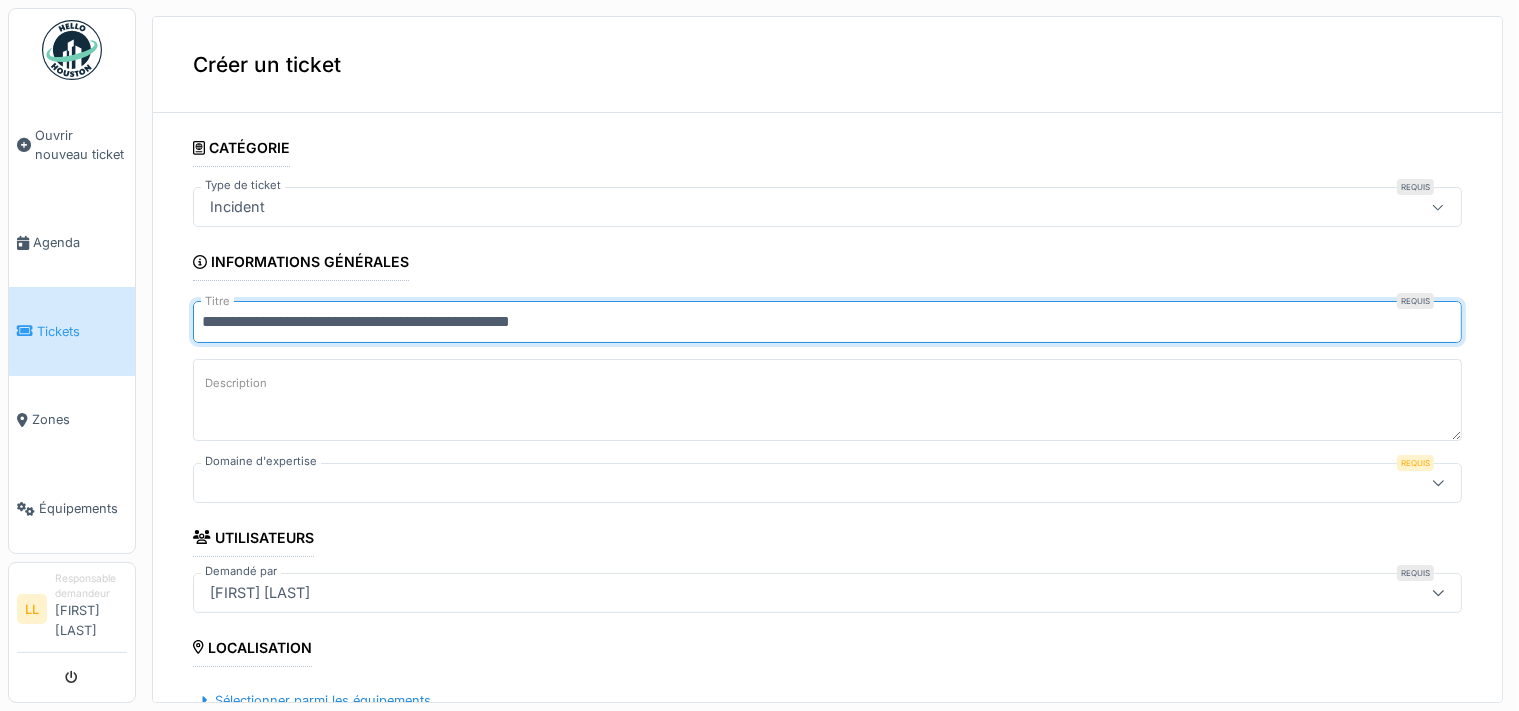 type on "**********" 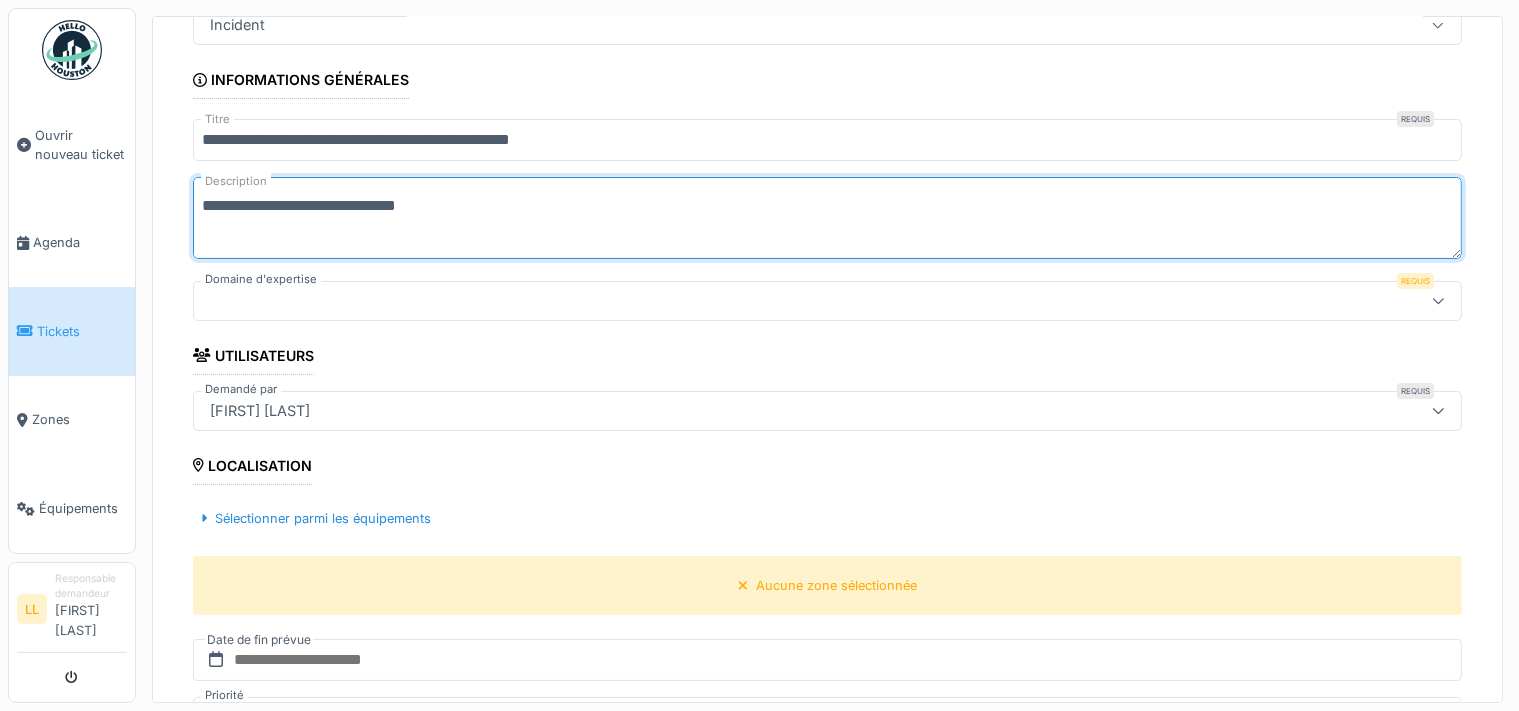 scroll, scrollTop: 192, scrollLeft: 0, axis: vertical 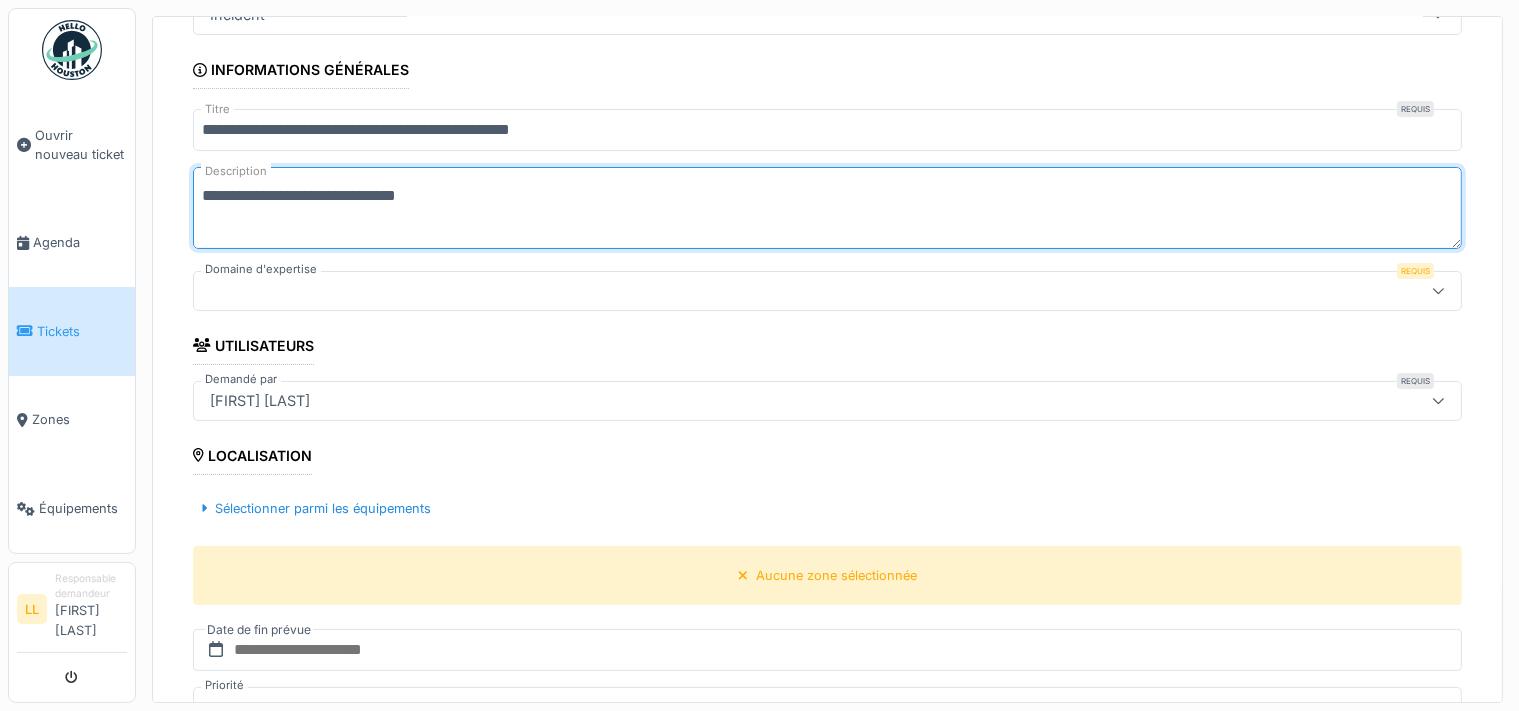 type on "**********" 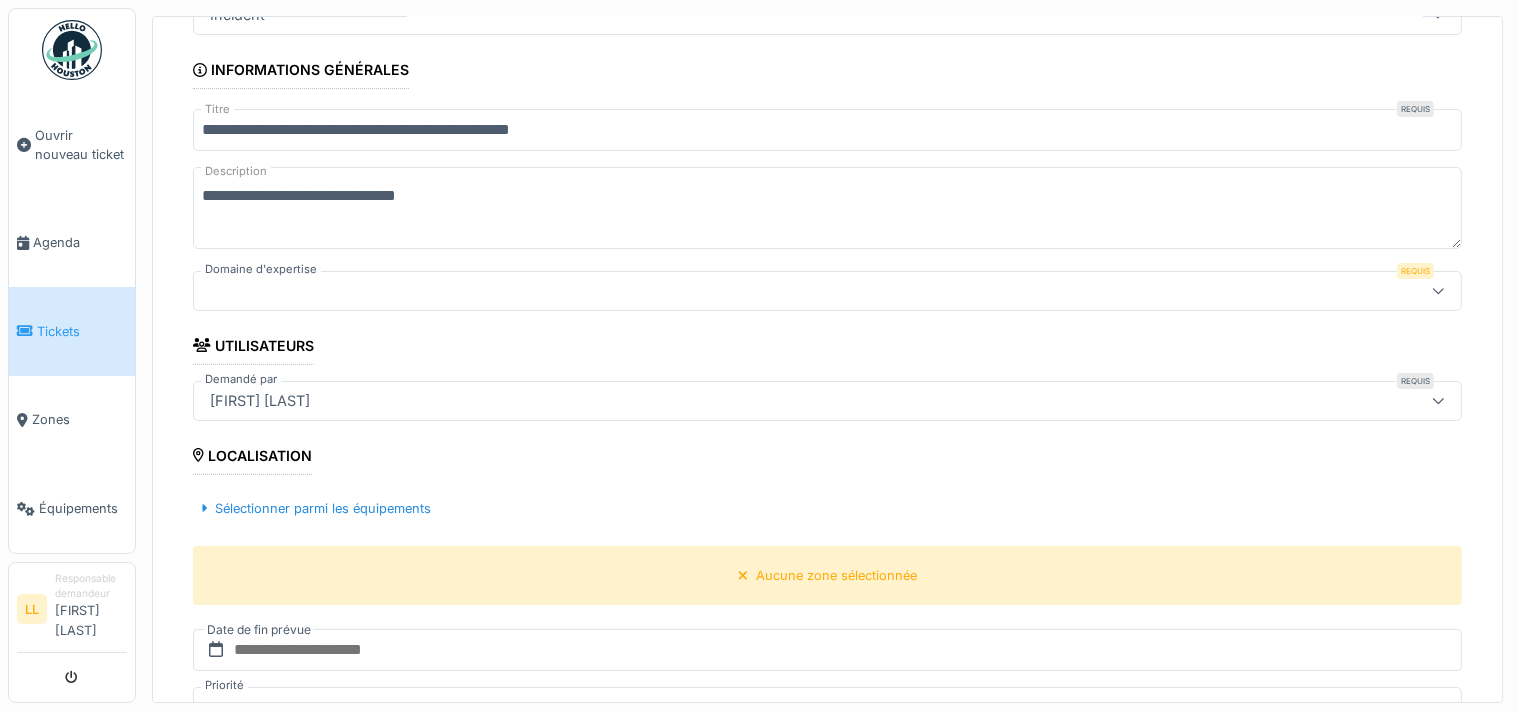 click at bounding box center [757, 291] 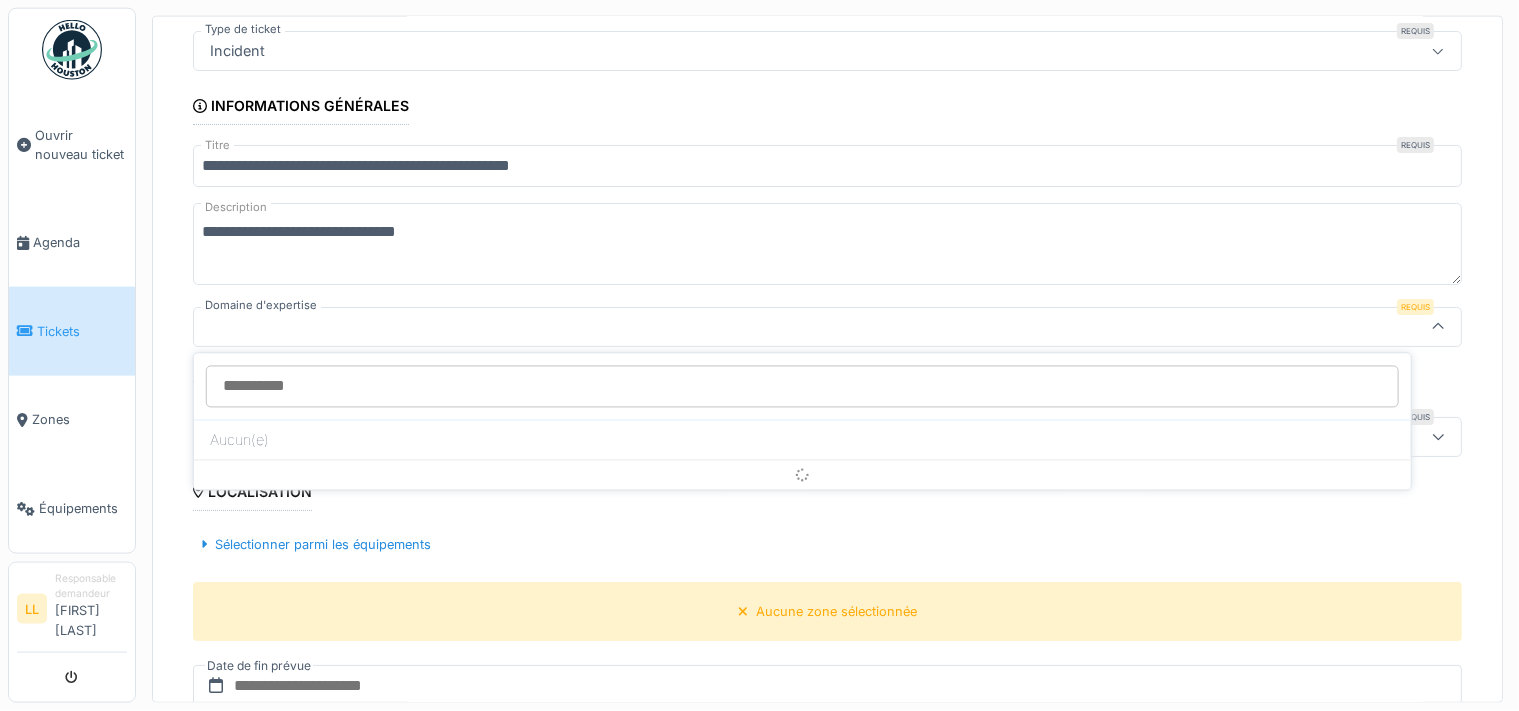 scroll, scrollTop: 3, scrollLeft: 0, axis: vertical 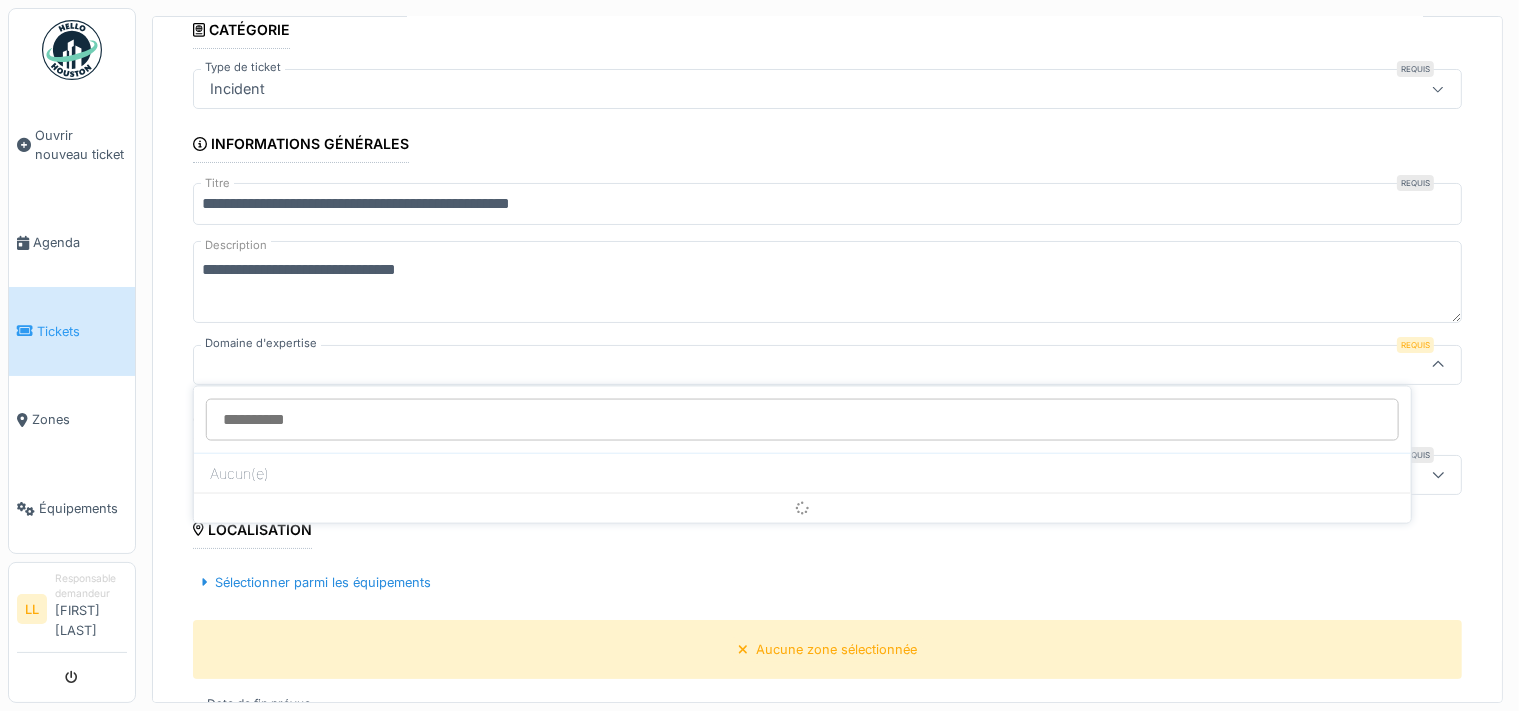 click on "Utilisateurs" at bounding box center (253, 422) 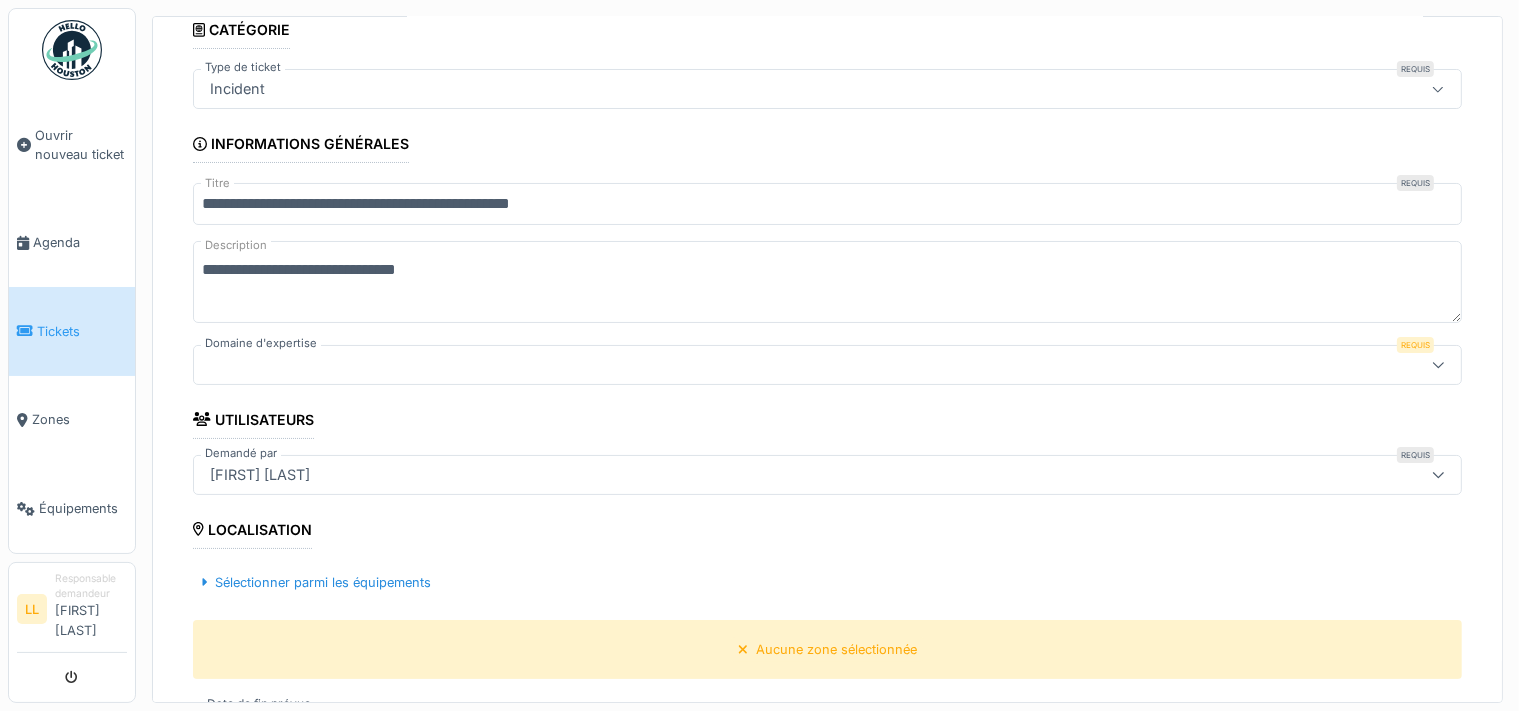 click at bounding box center [757, 365] 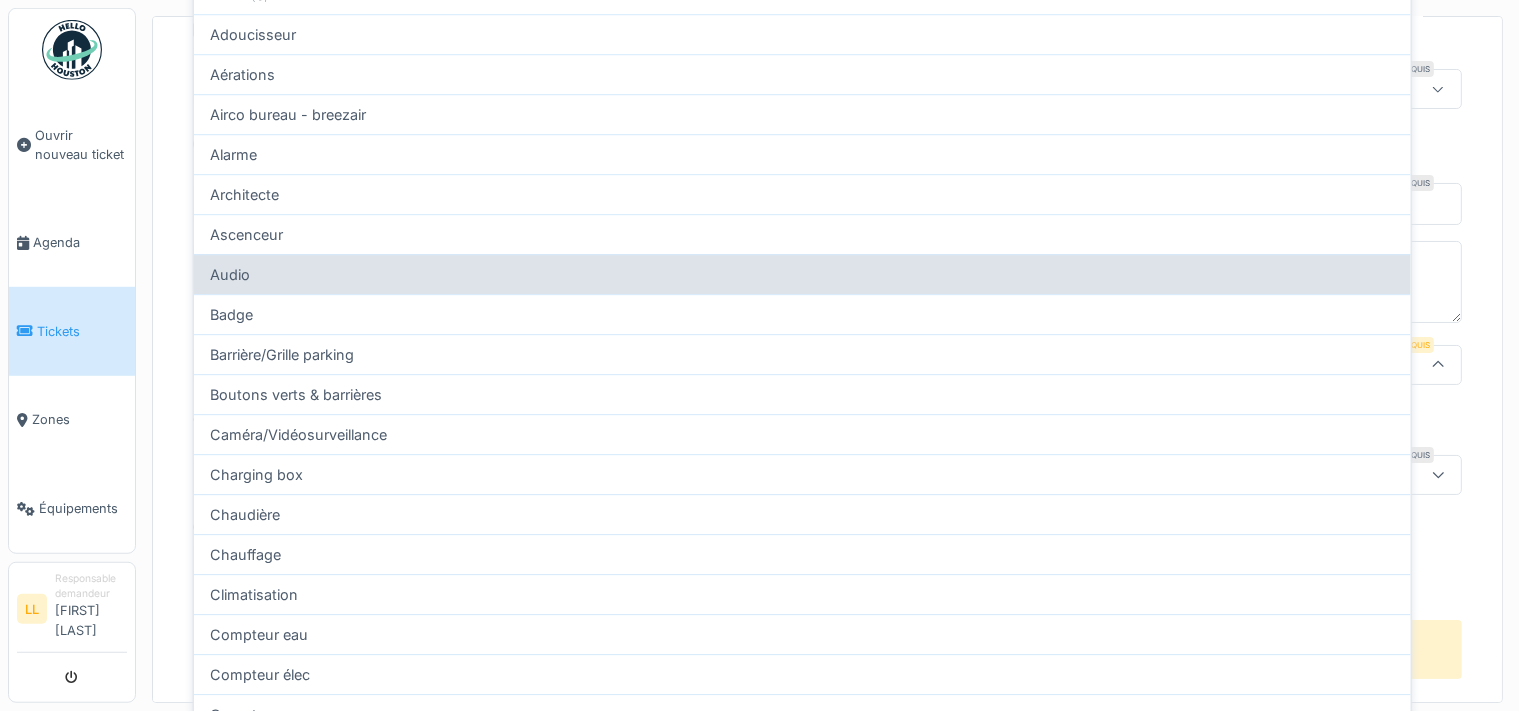 scroll, scrollTop: 0, scrollLeft: 0, axis: both 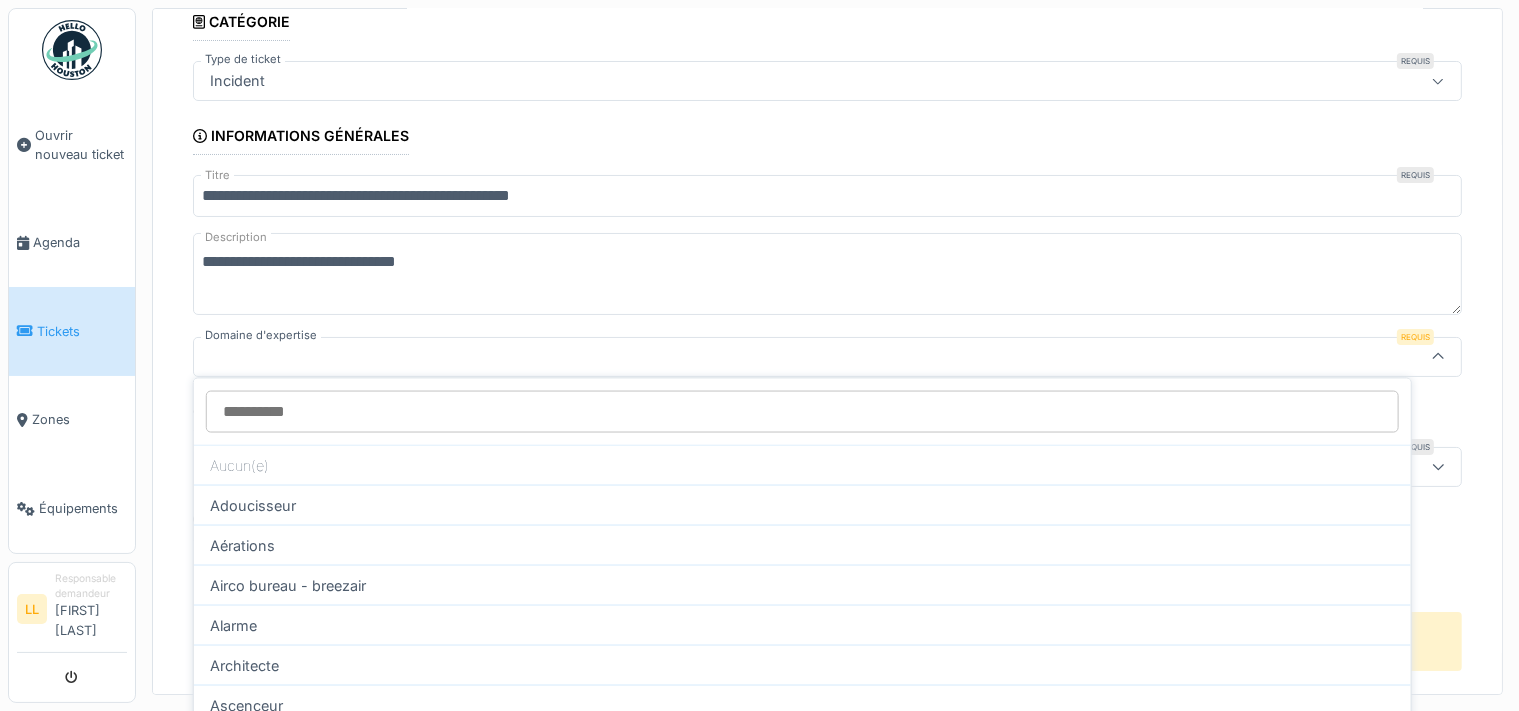 click at bounding box center [827, 357] 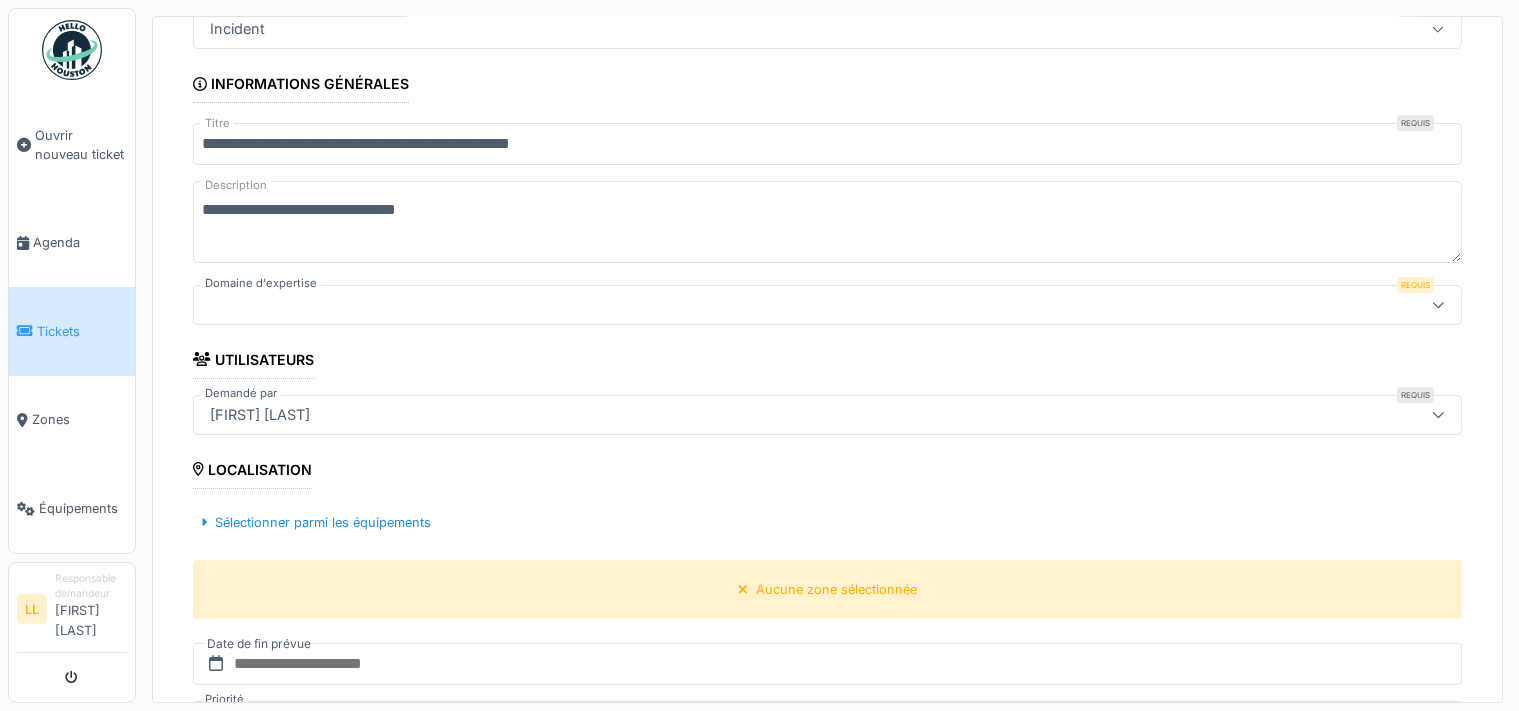 scroll, scrollTop: 310, scrollLeft: 0, axis: vertical 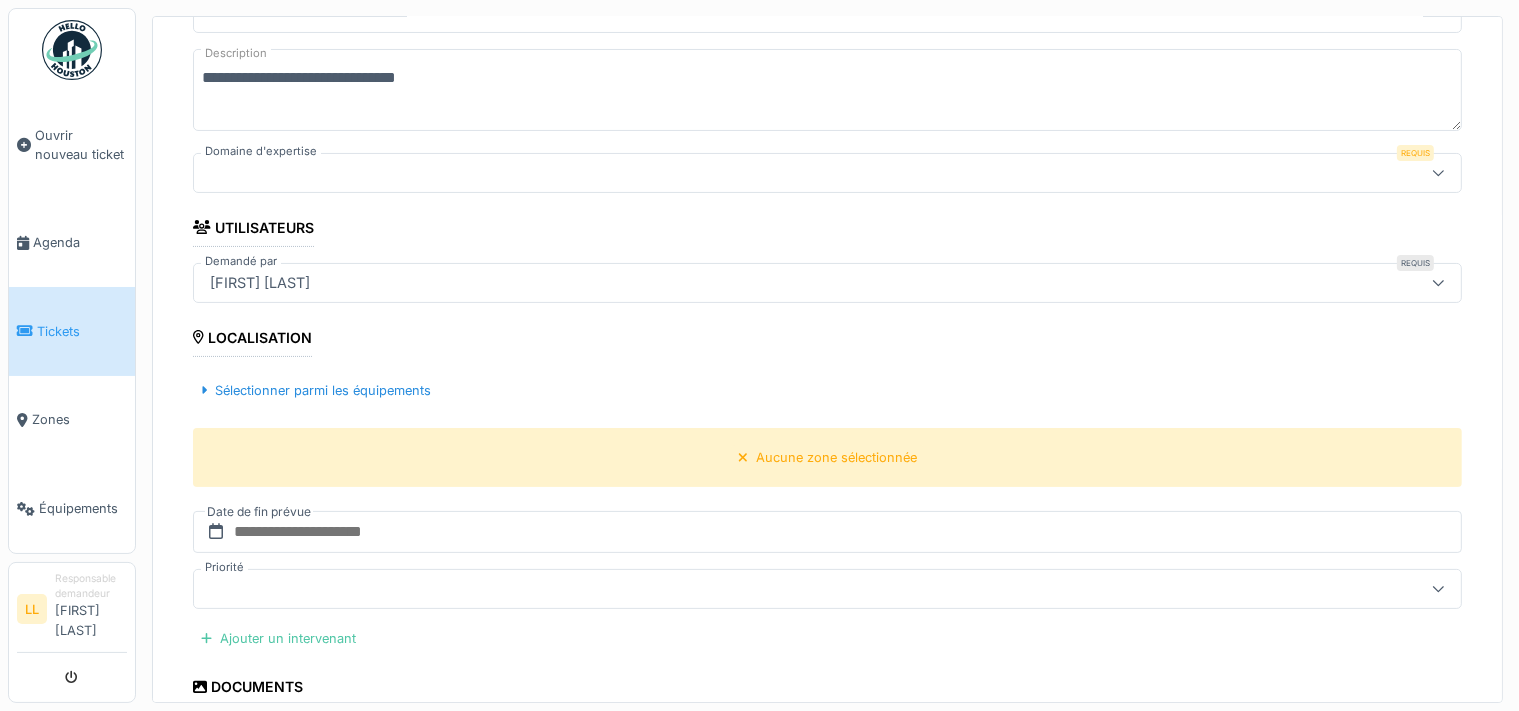 click at bounding box center [757, 173] 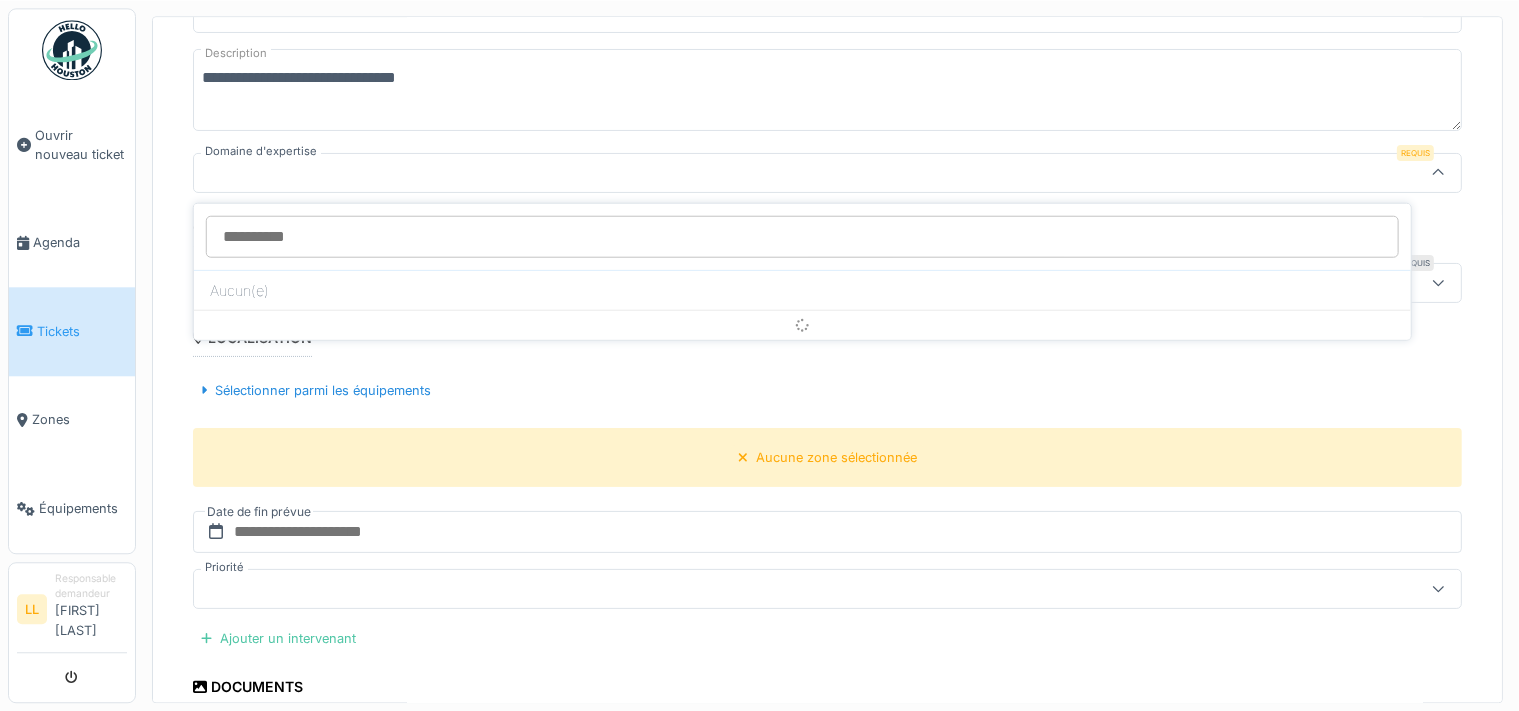 scroll, scrollTop: 200, scrollLeft: 0, axis: vertical 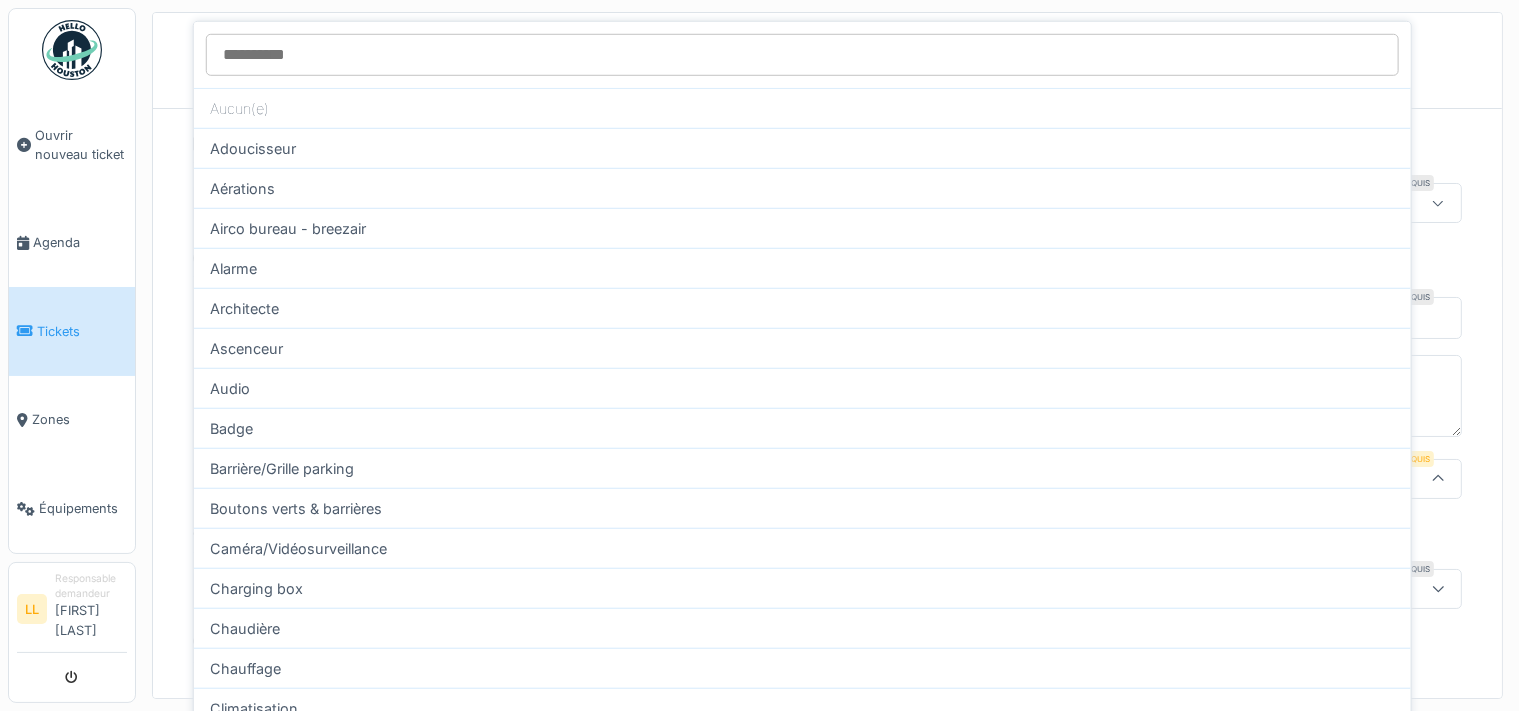 click on "**********" at bounding box center [827, 767] 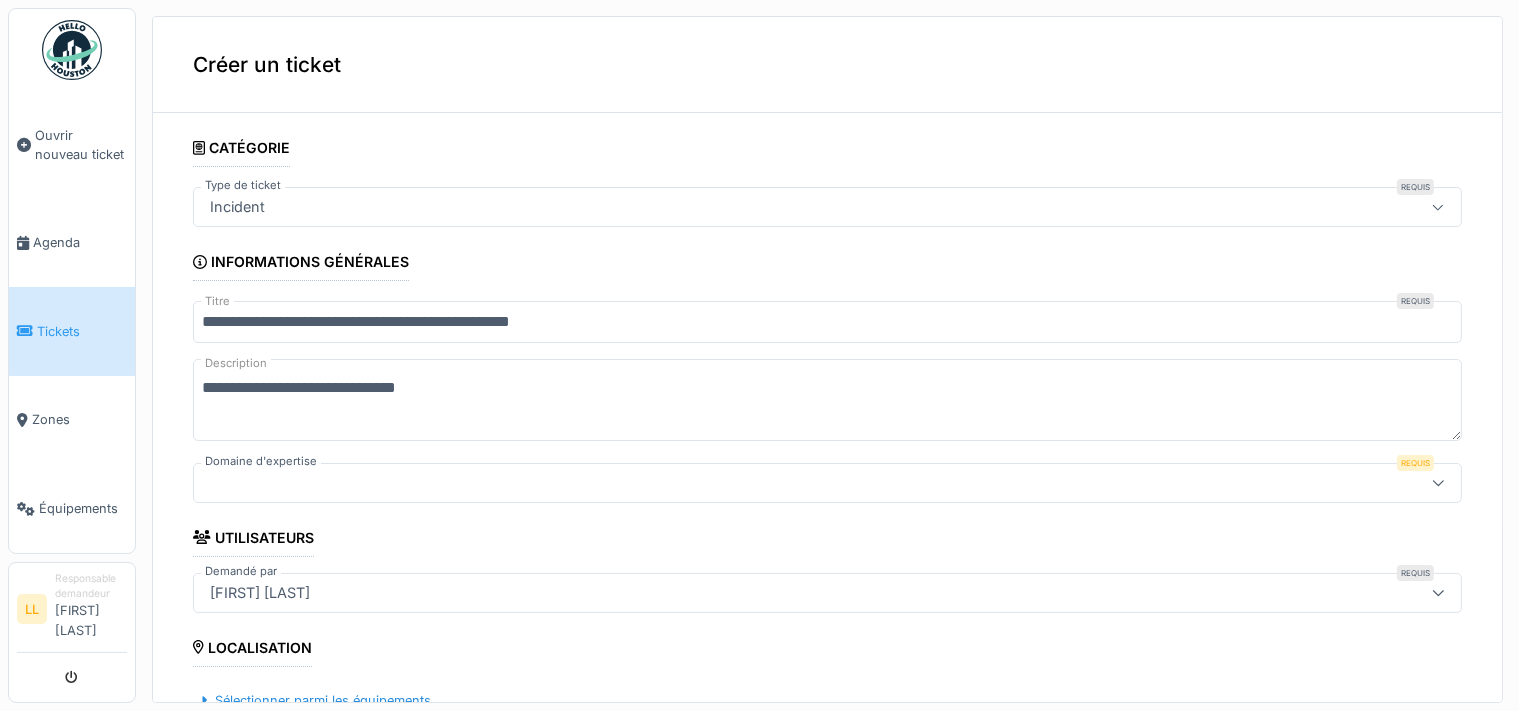 click 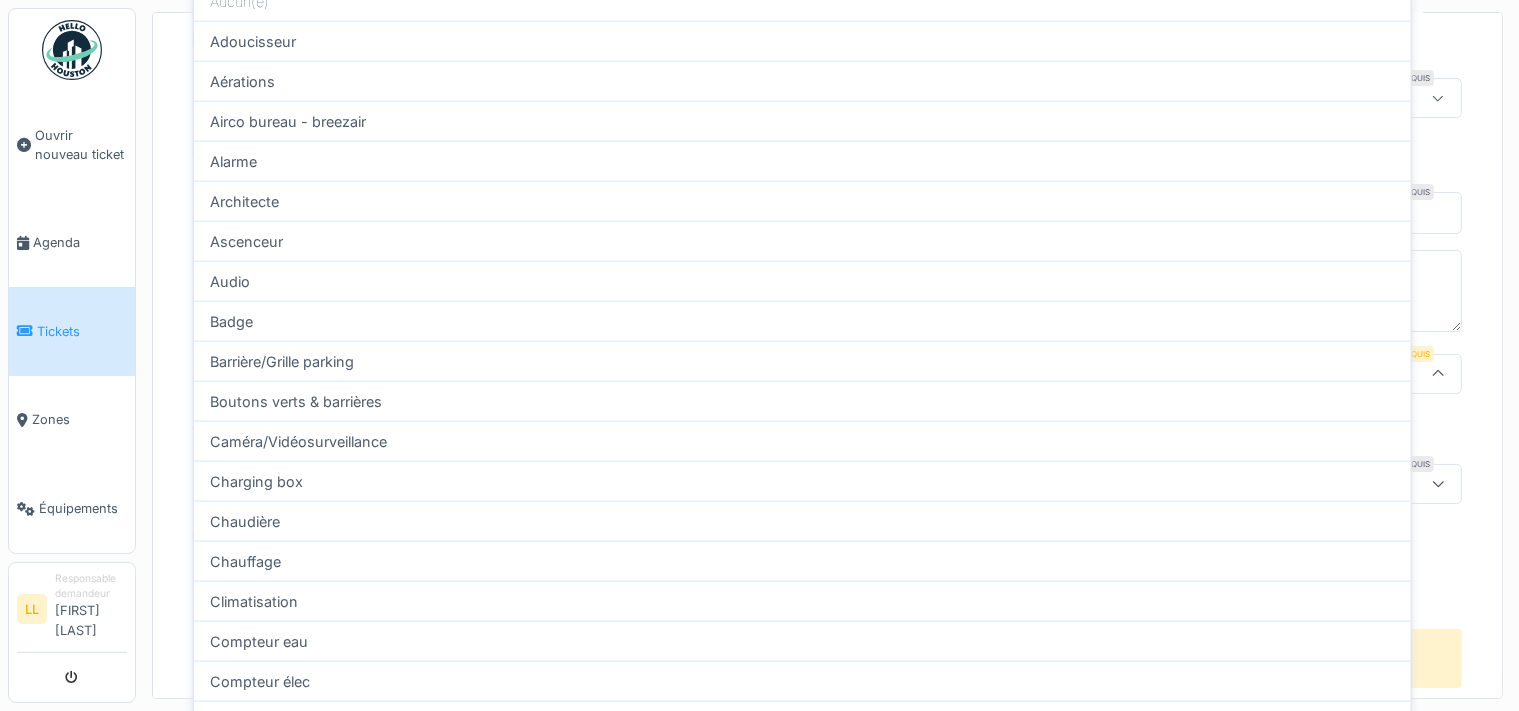 scroll, scrollTop: 118, scrollLeft: 0, axis: vertical 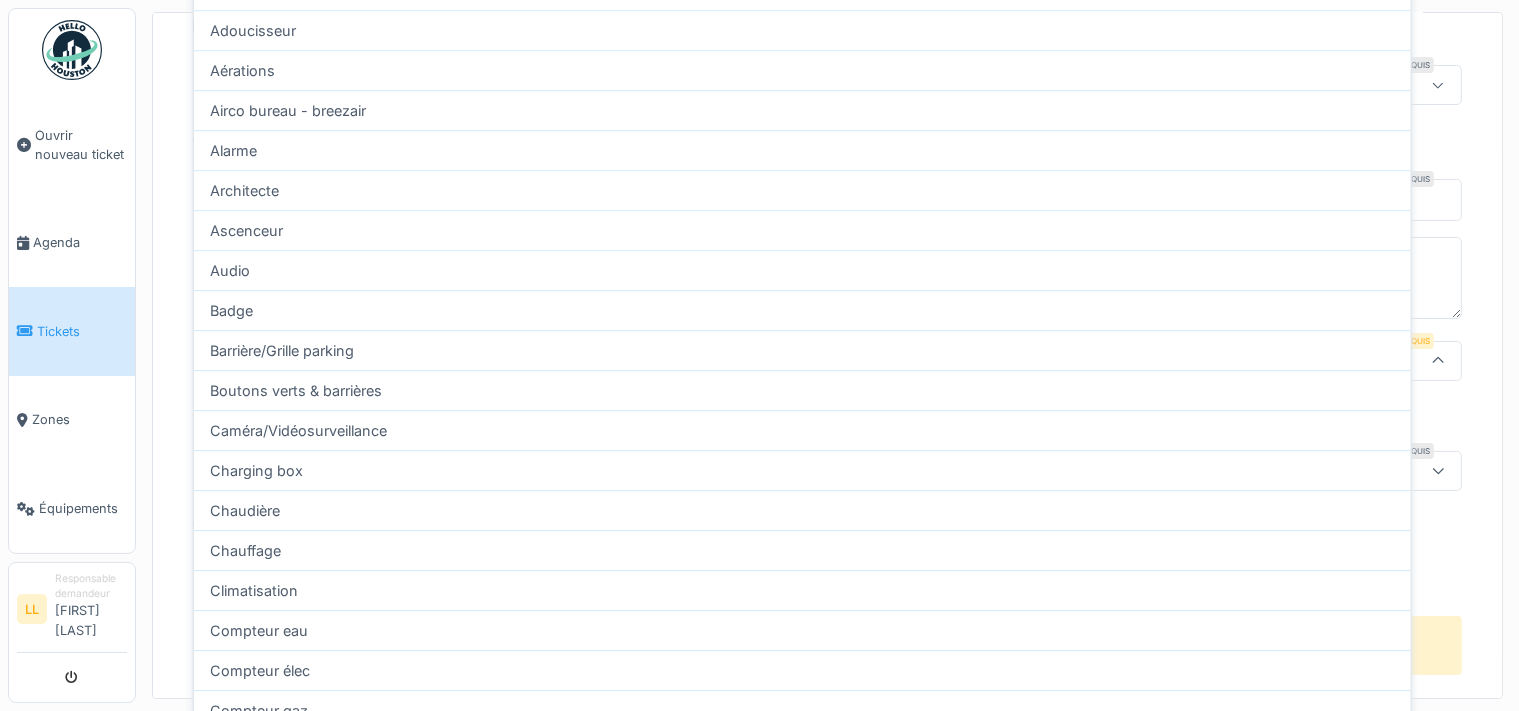 click on "**********" at bounding box center [827, 649] 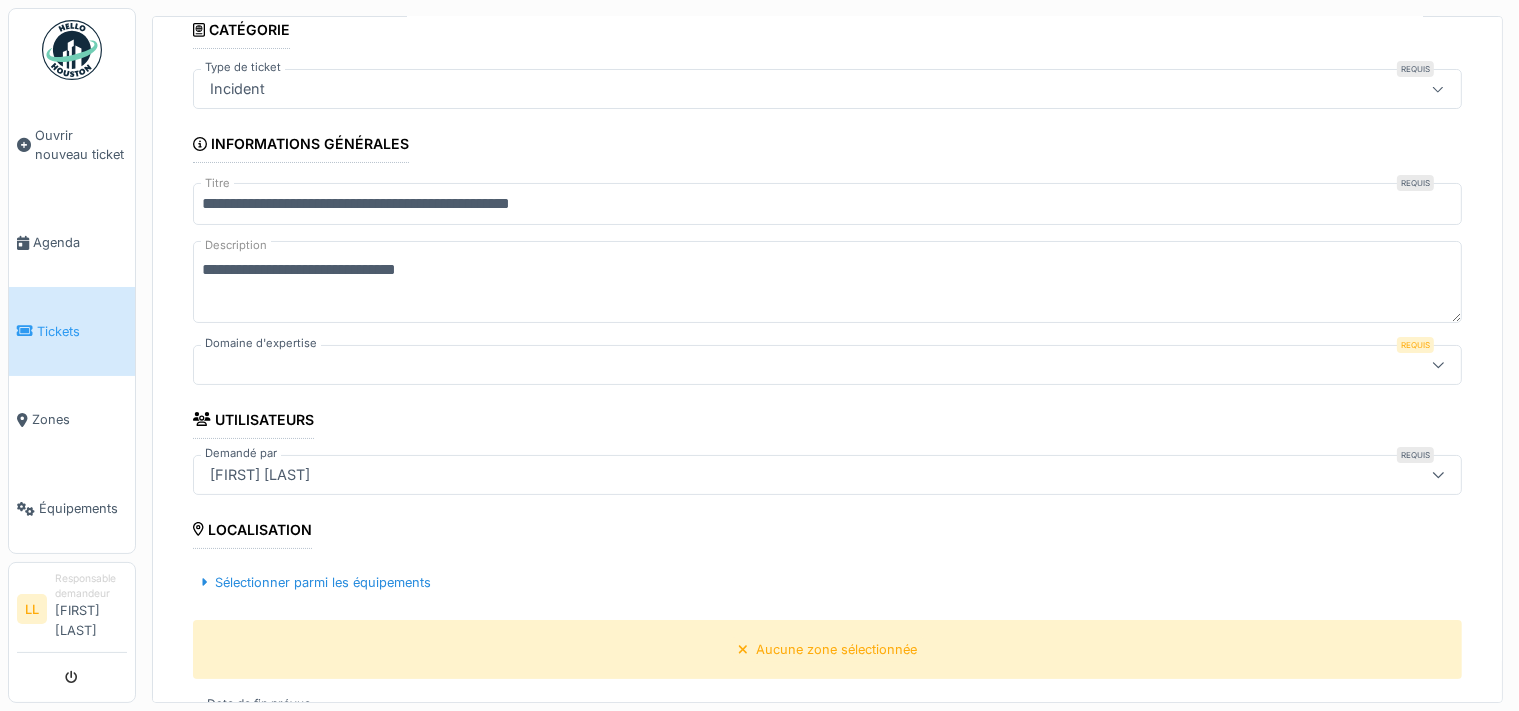 click at bounding box center (757, 365) 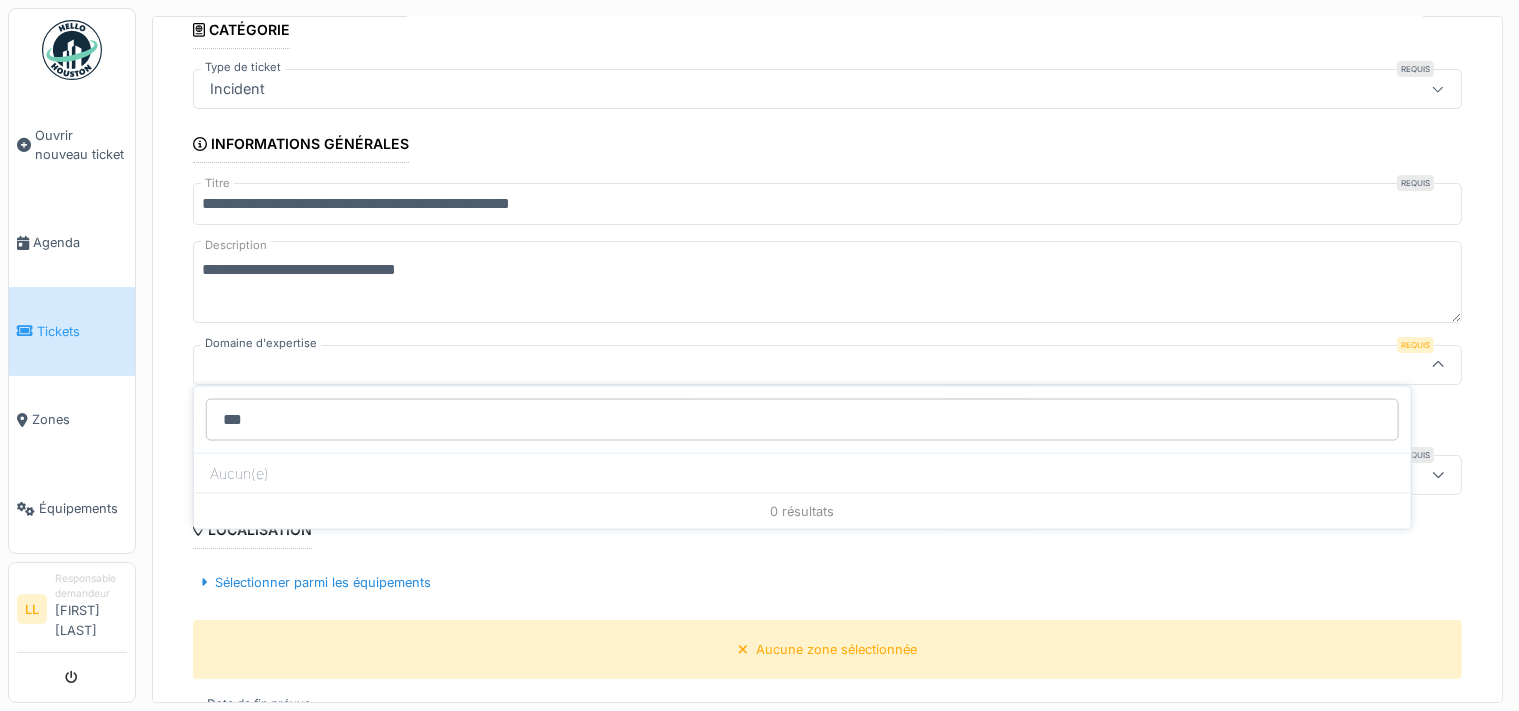 scroll, scrollTop: 0, scrollLeft: 0, axis: both 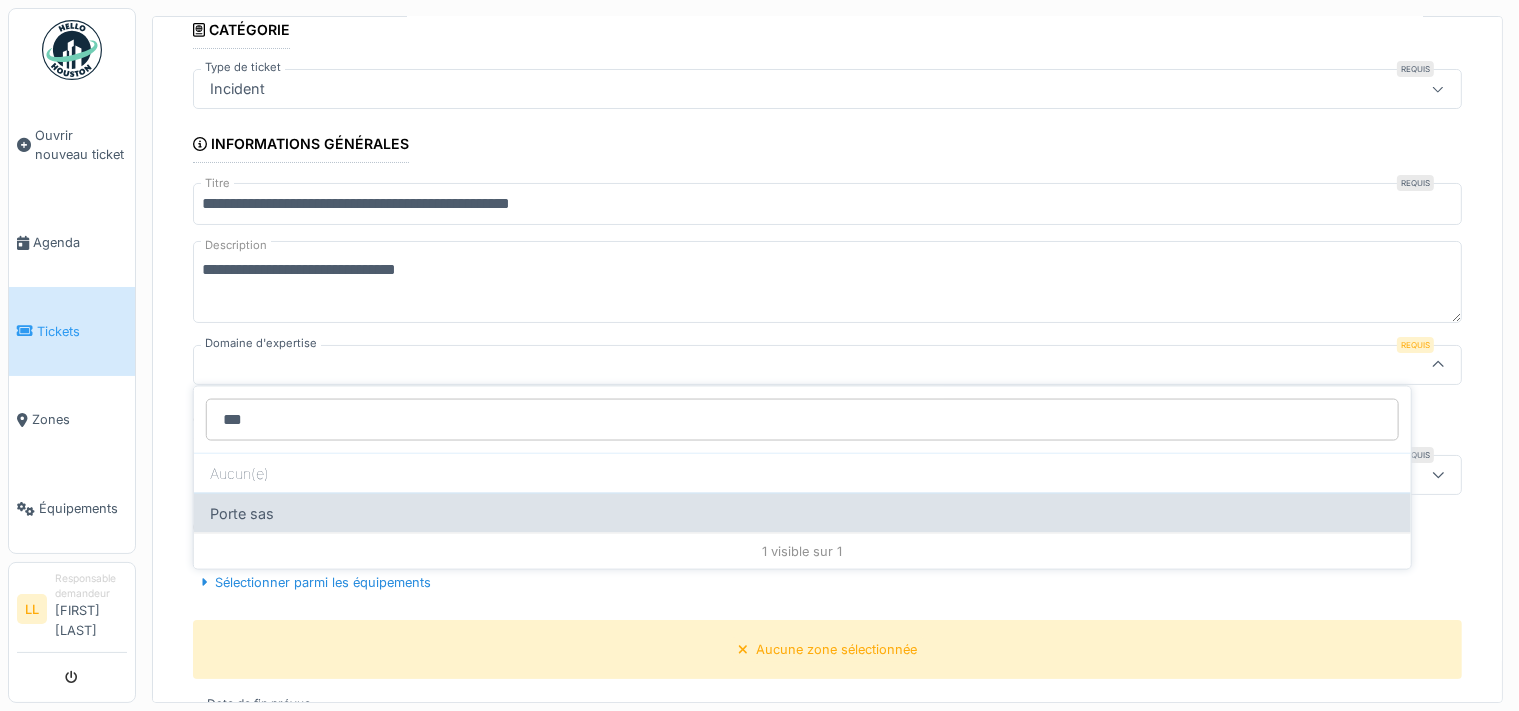 type on "***" 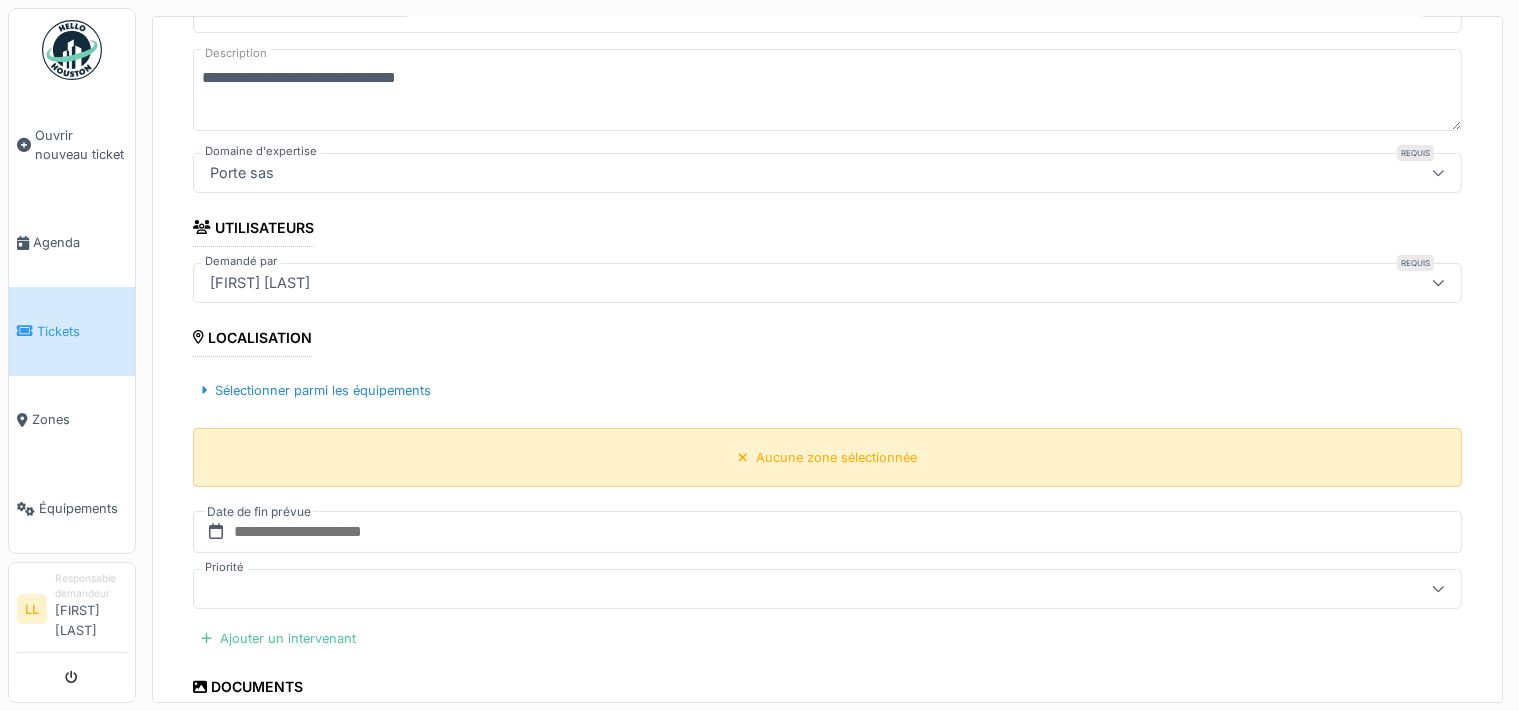 scroll, scrollTop: 406, scrollLeft: 0, axis: vertical 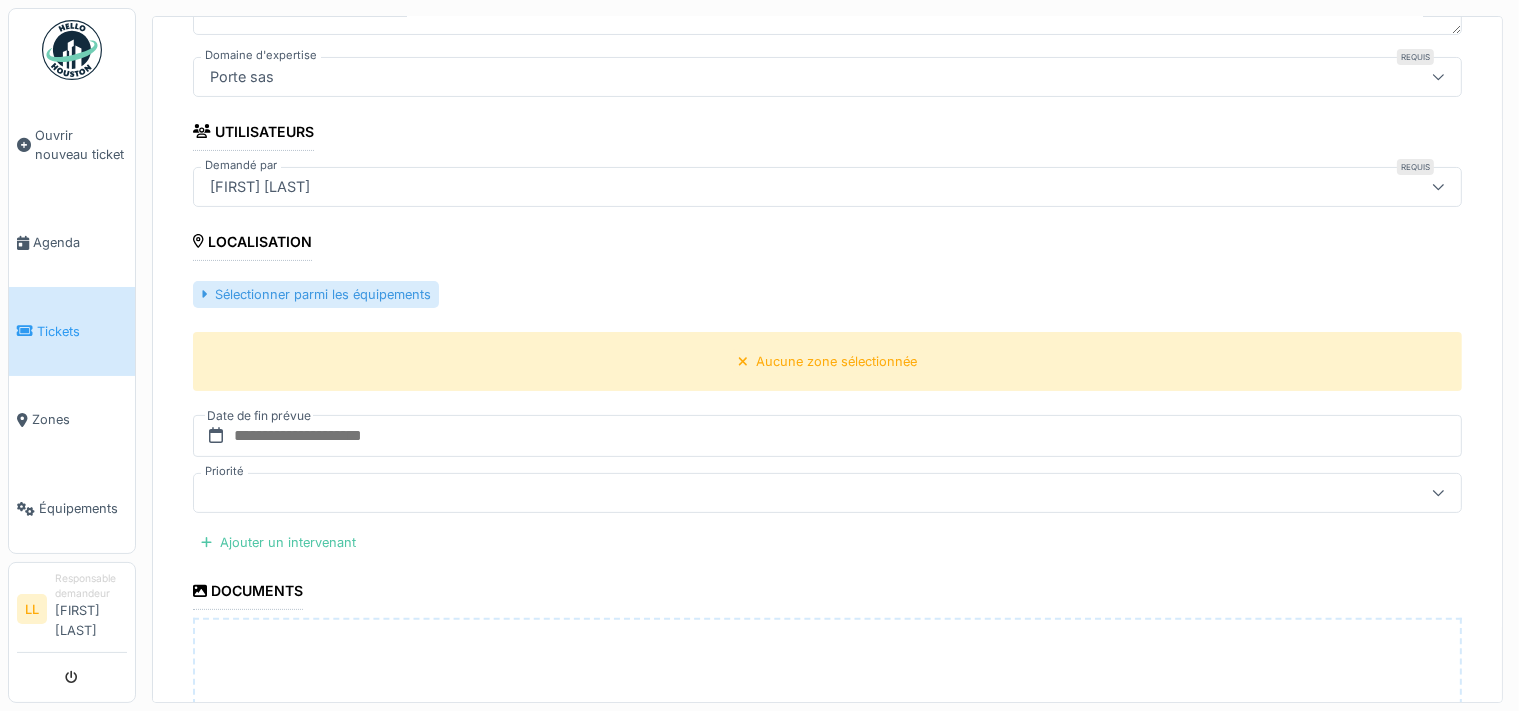 click on "Sélectionner parmi les équipements" at bounding box center [316, 294] 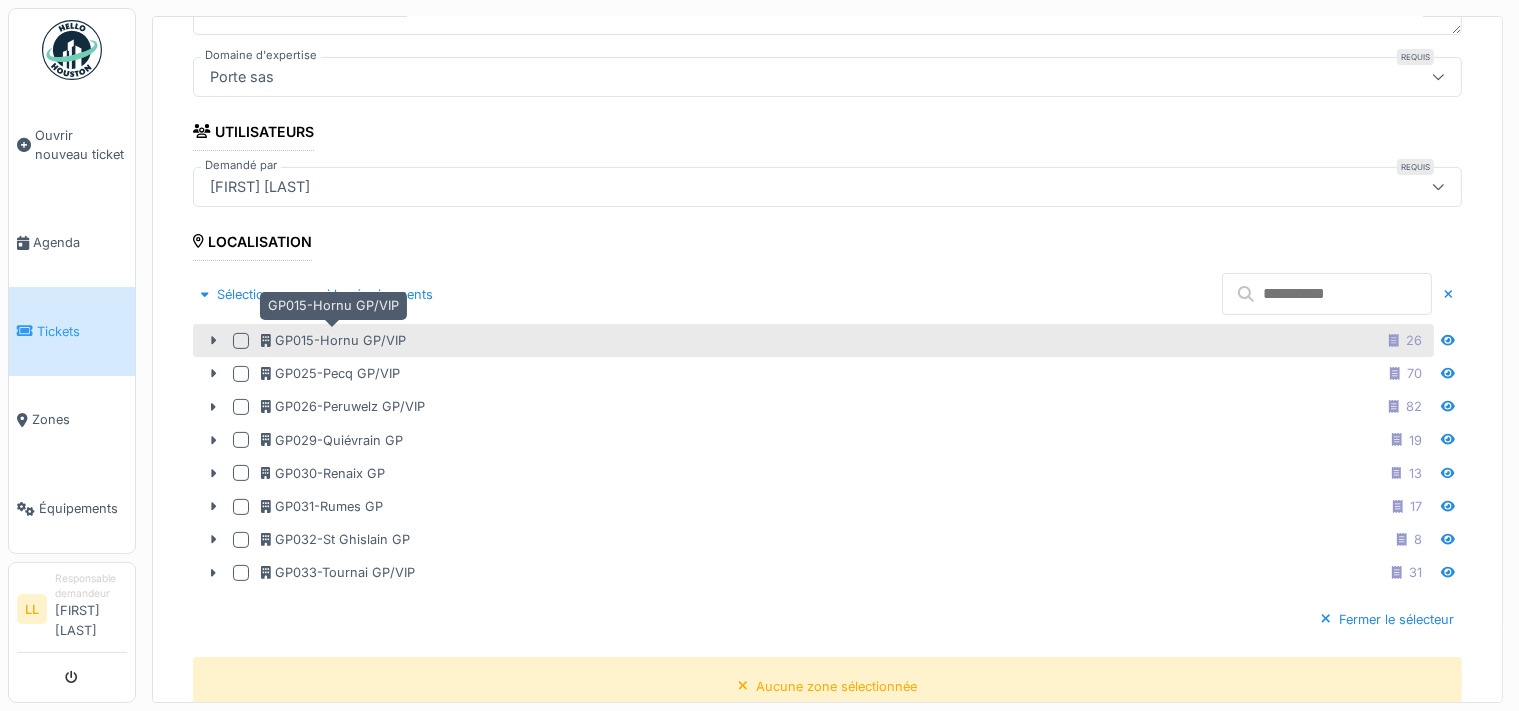 click 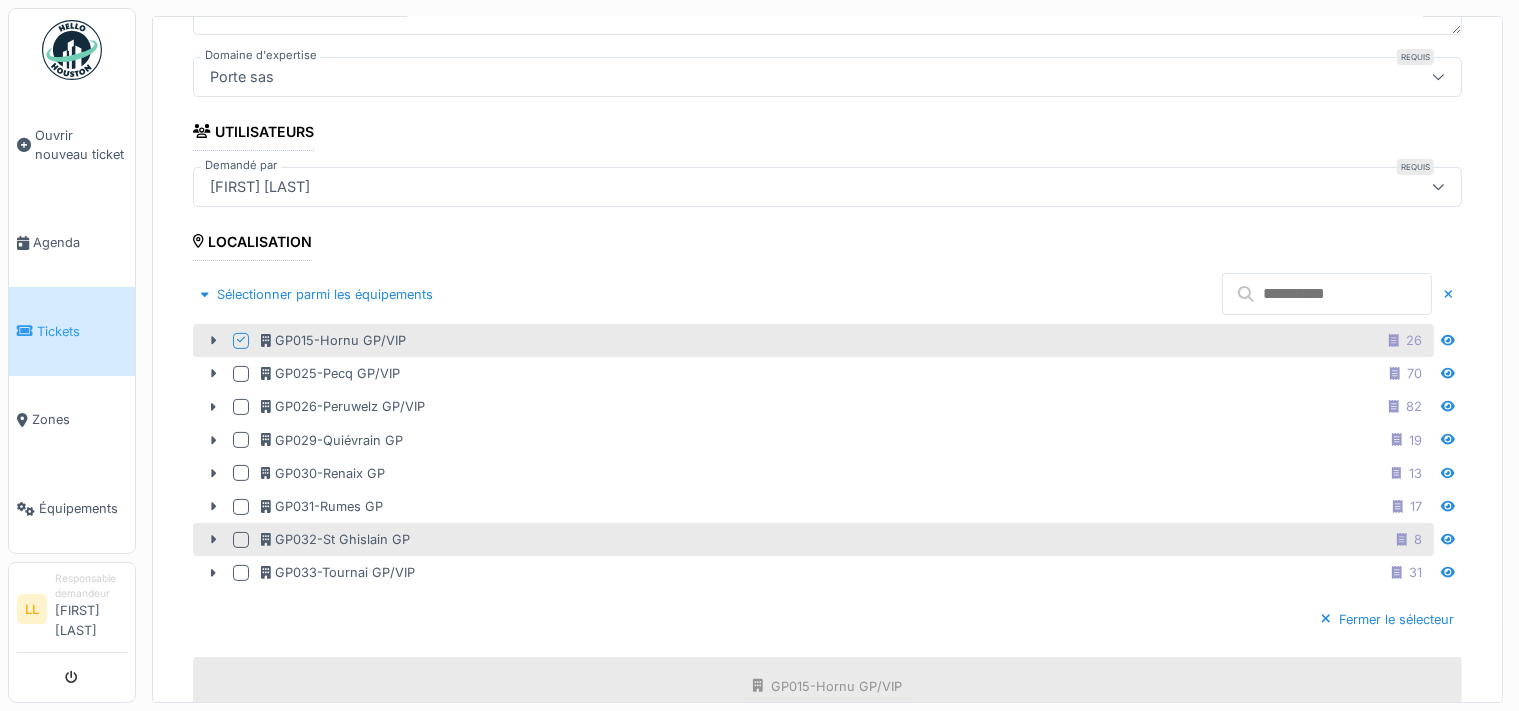 scroll, scrollTop: 502, scrollLeft: 0, axis: vertical 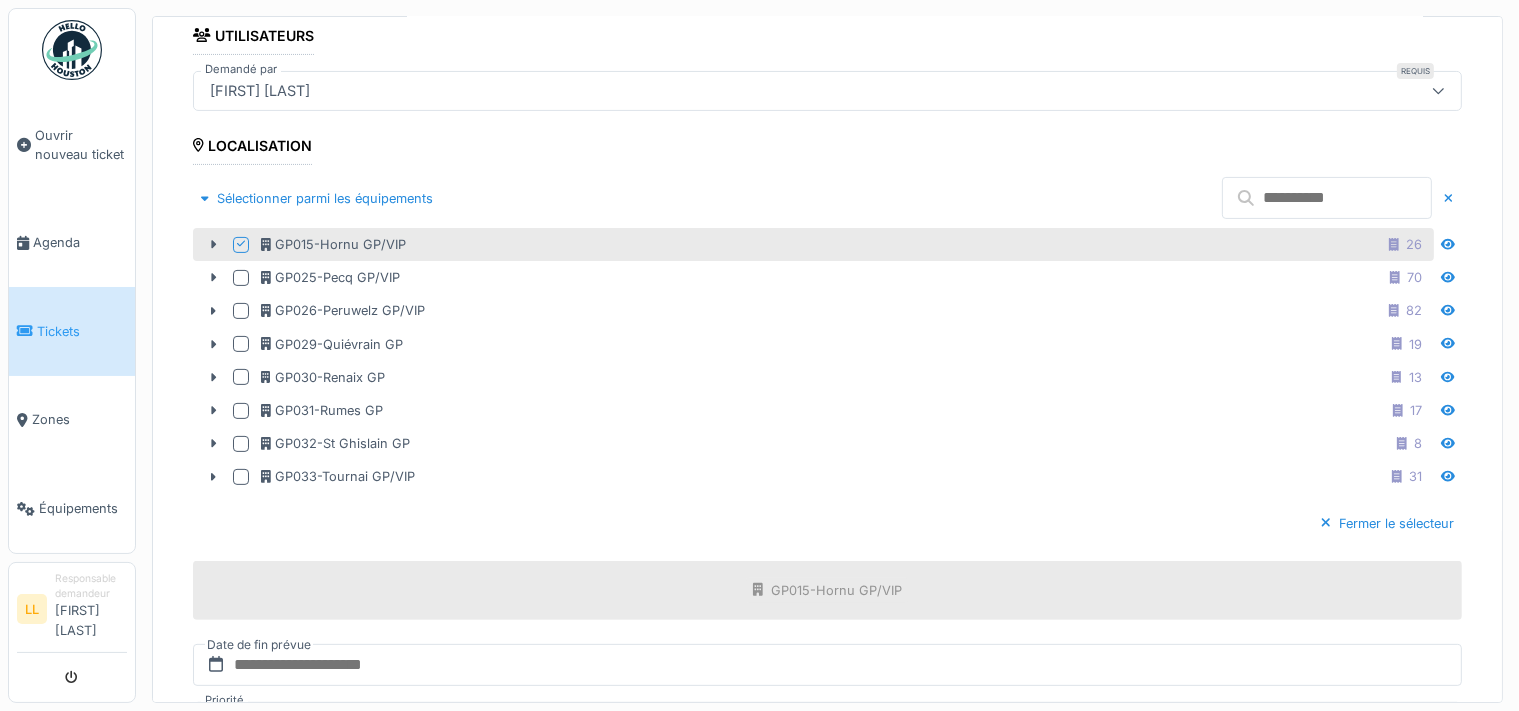 click 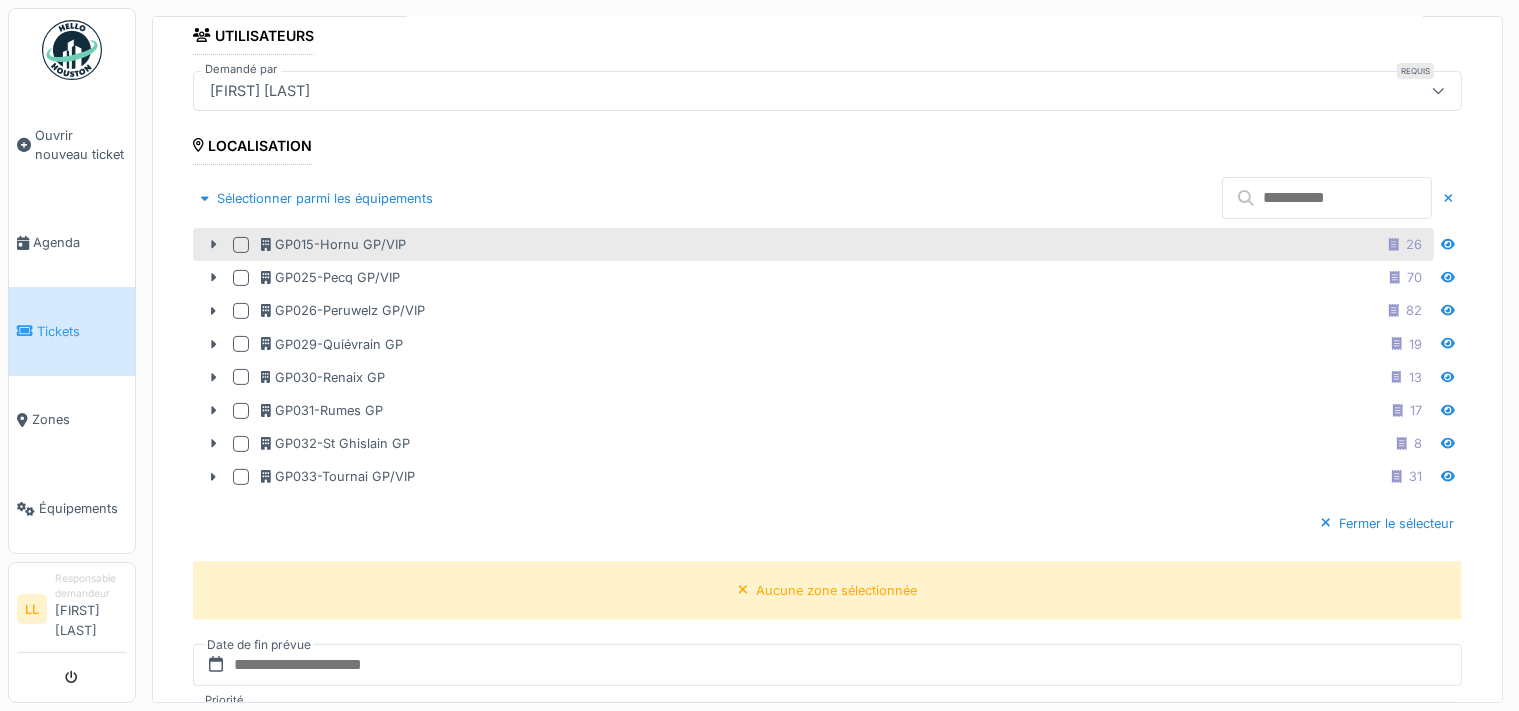 click at bounding box center (241, 245) 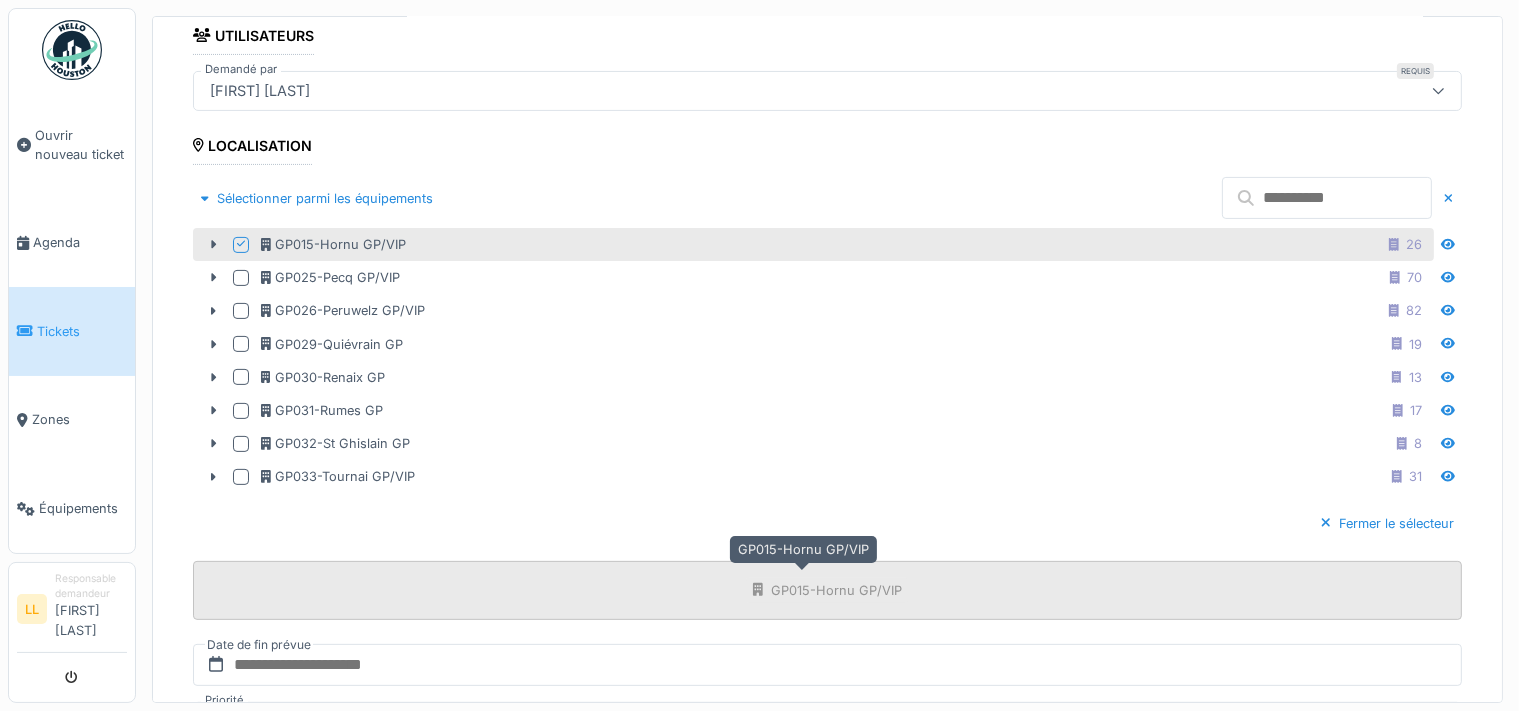 click on "GP015-Hornu GP/VIP" at bounding box center (836, 590) 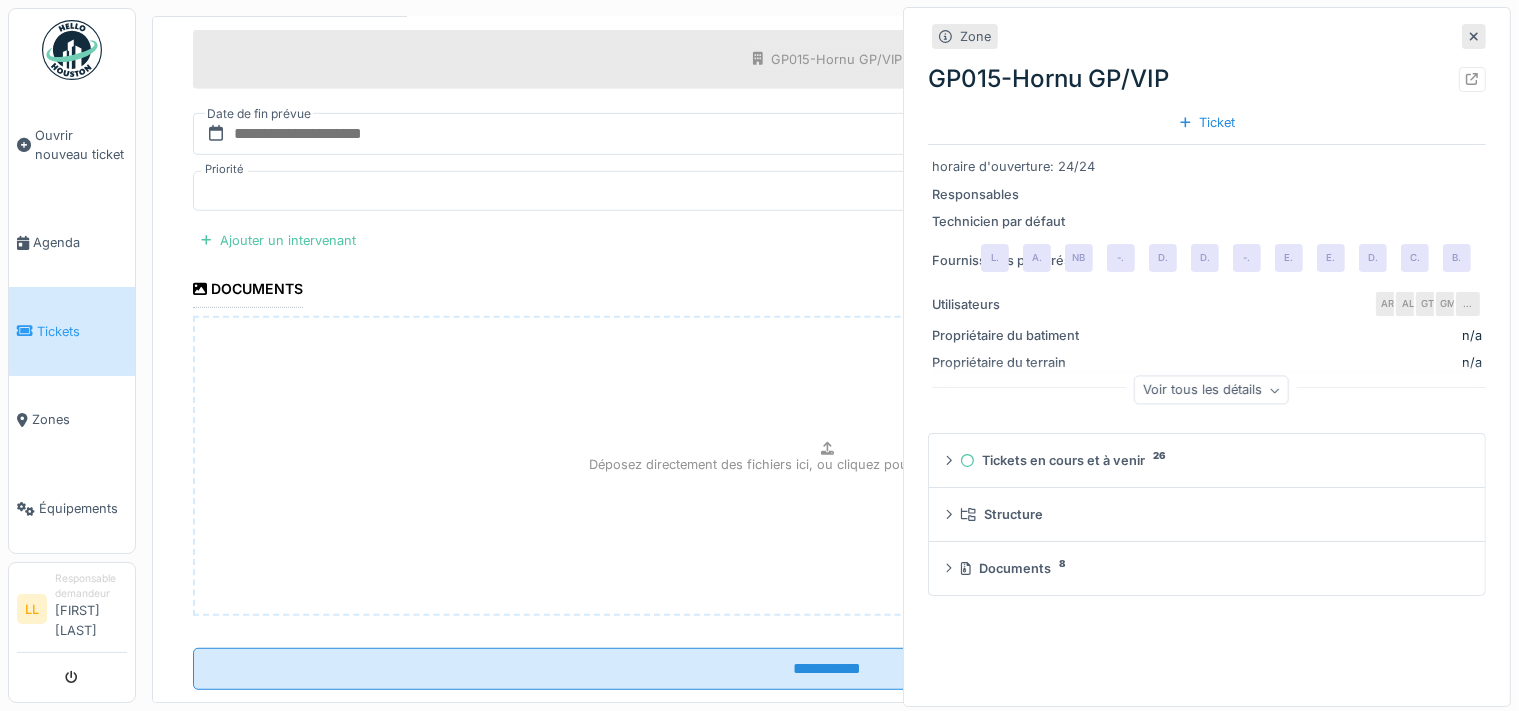 scroll, scrollTop: 1066, scrollLeft: 0, axis: vertical 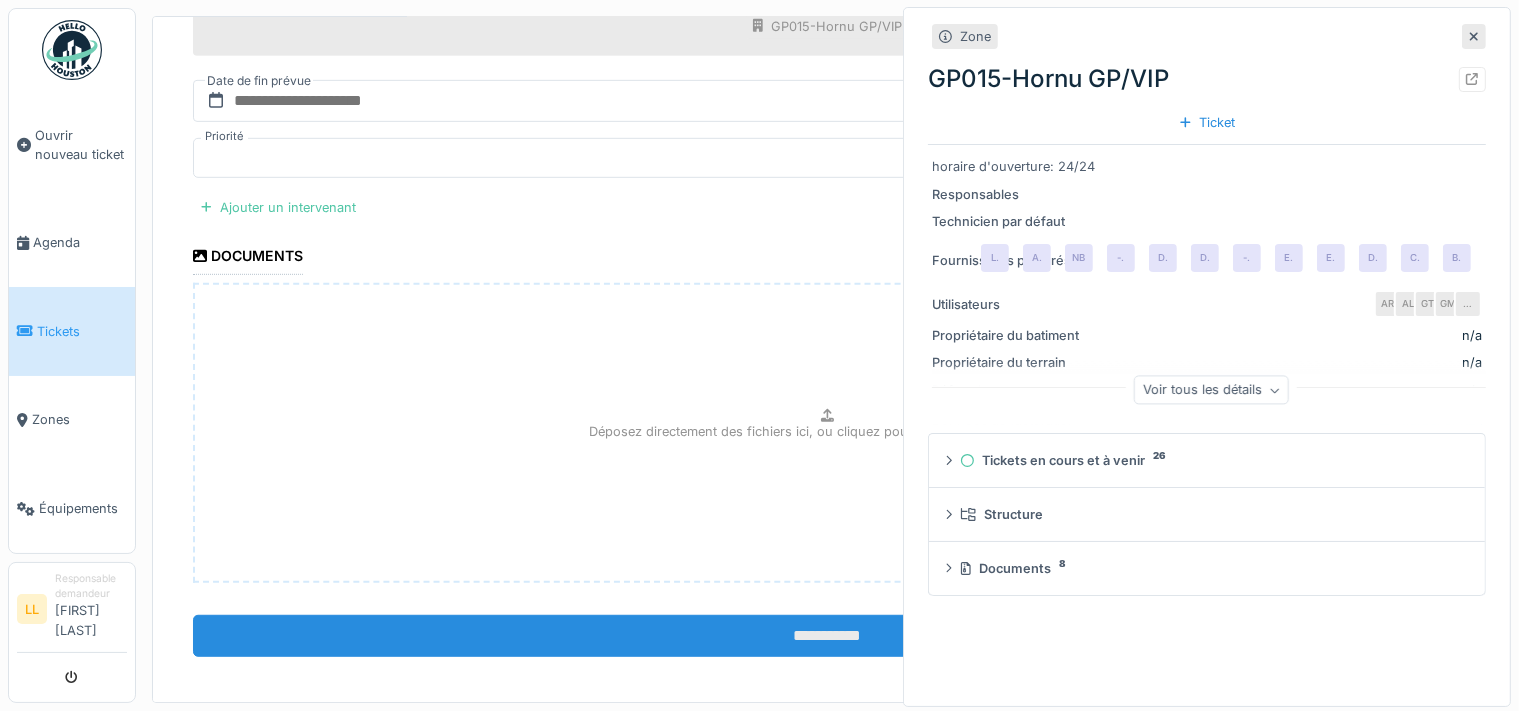 click on "**********" at bounding box center [827, 636] 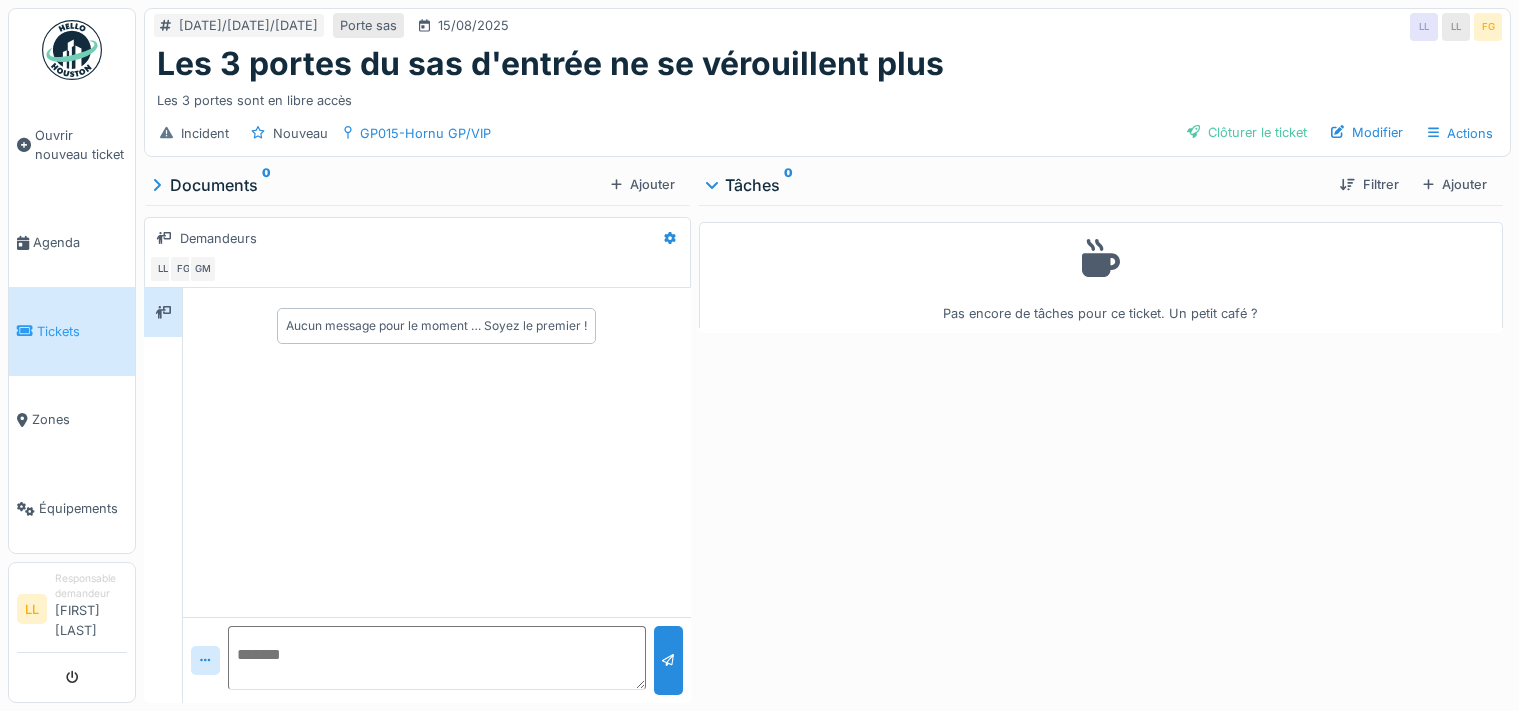 scroll, scrollTop: 0, scrollLeft: 0, axis: both 